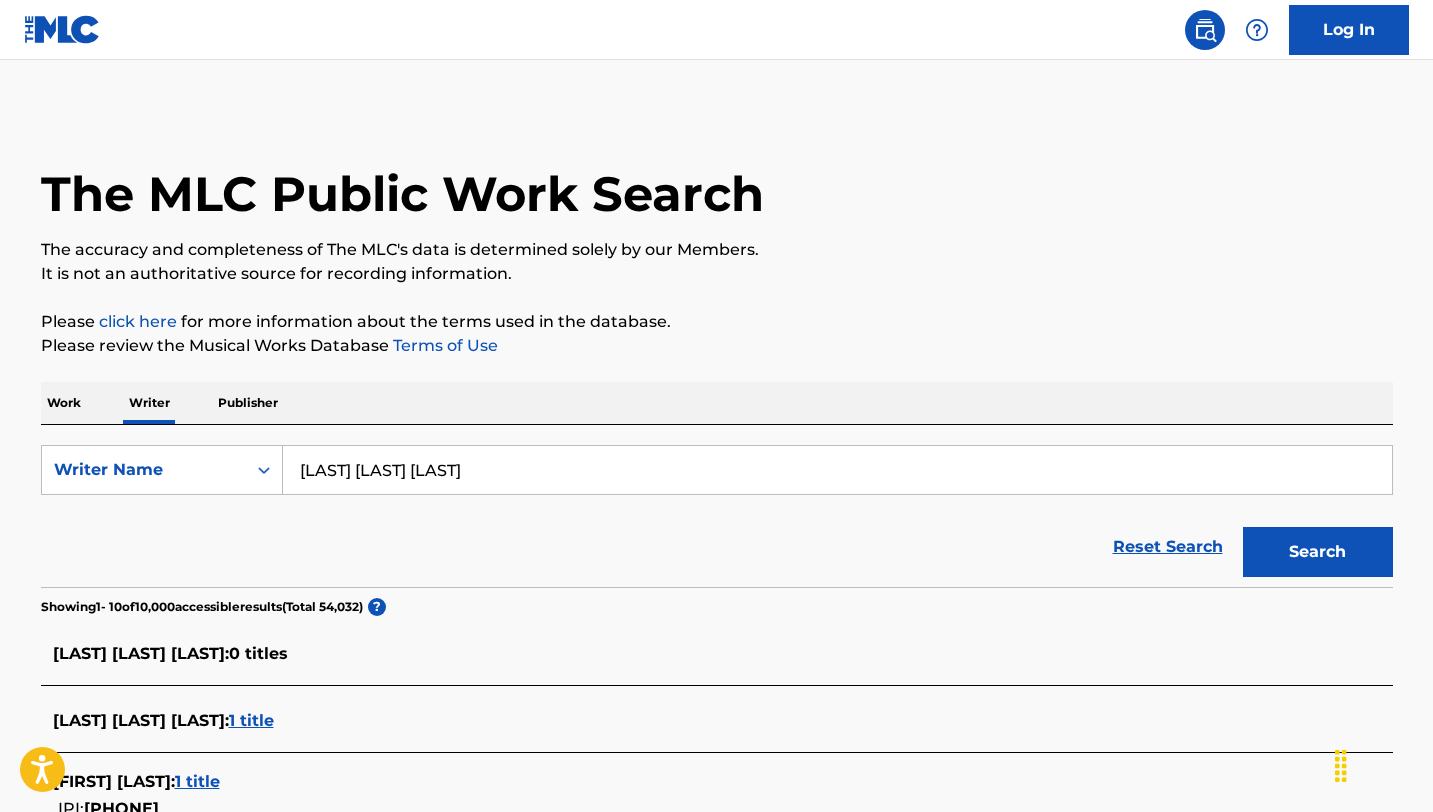 scroll, scrollTop: 74, scrollLeft: 0, axis: vertical 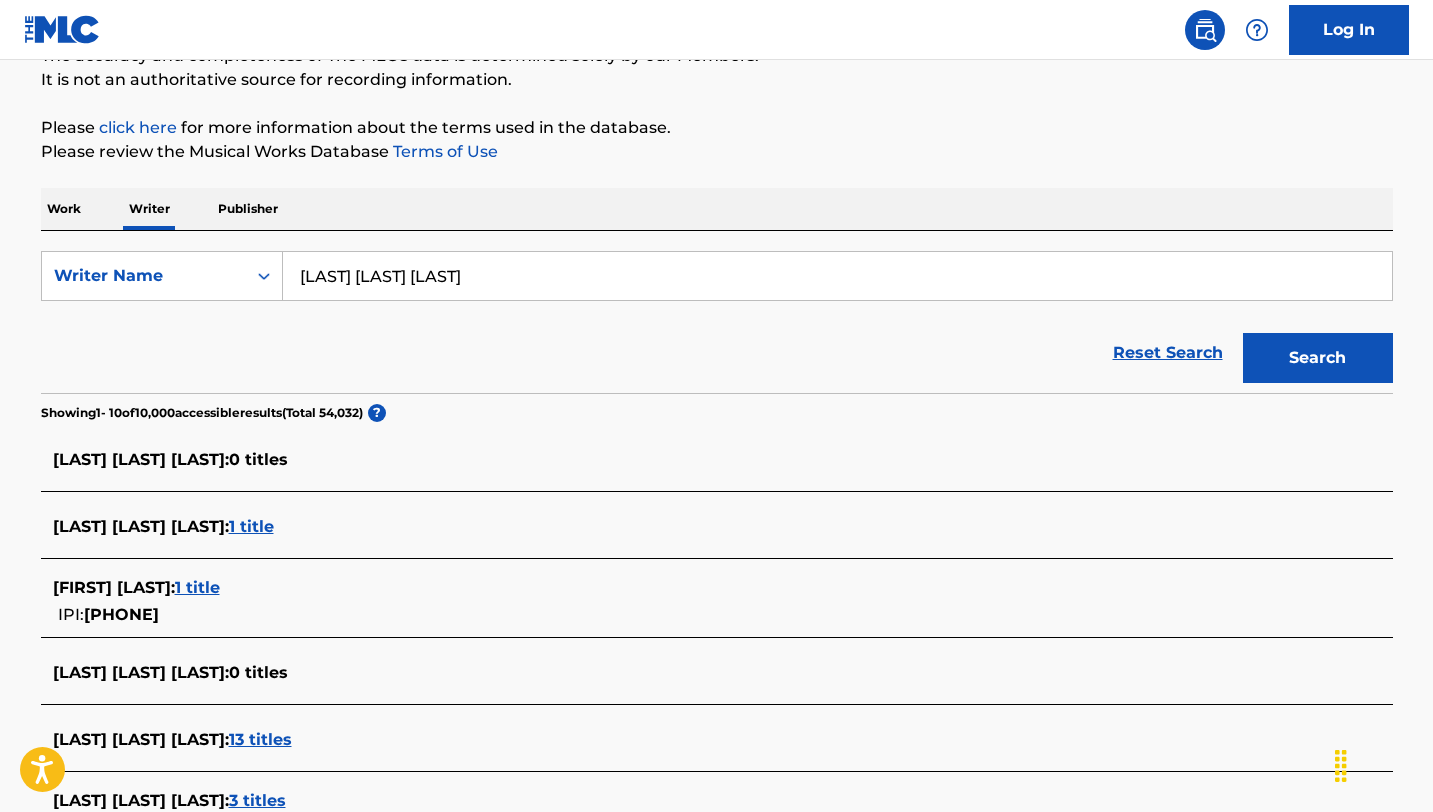 click on "[LAST] [LAST] [LAST]" at bounding box center (837, 276) 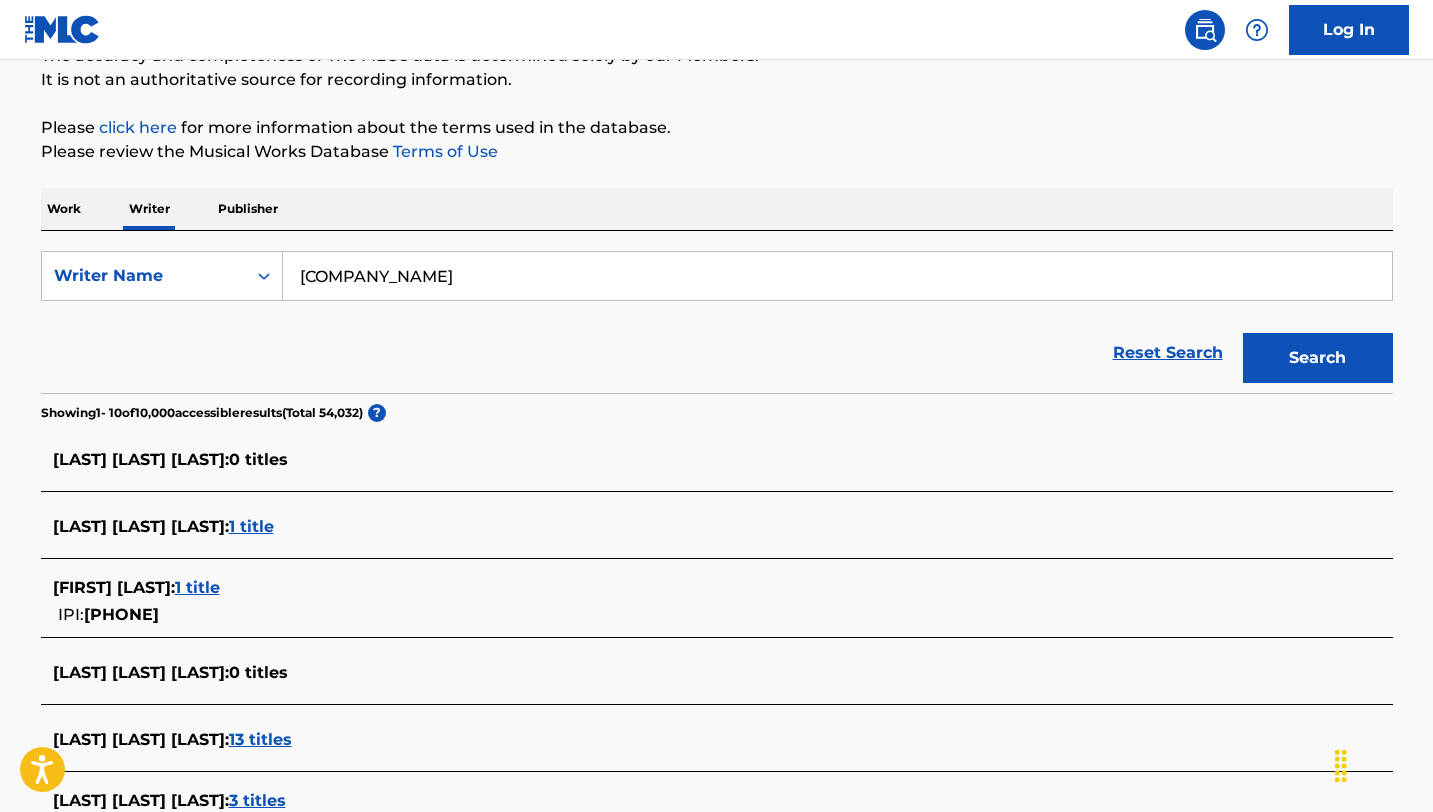 click on "Search" at bounding box center (1318, 358) 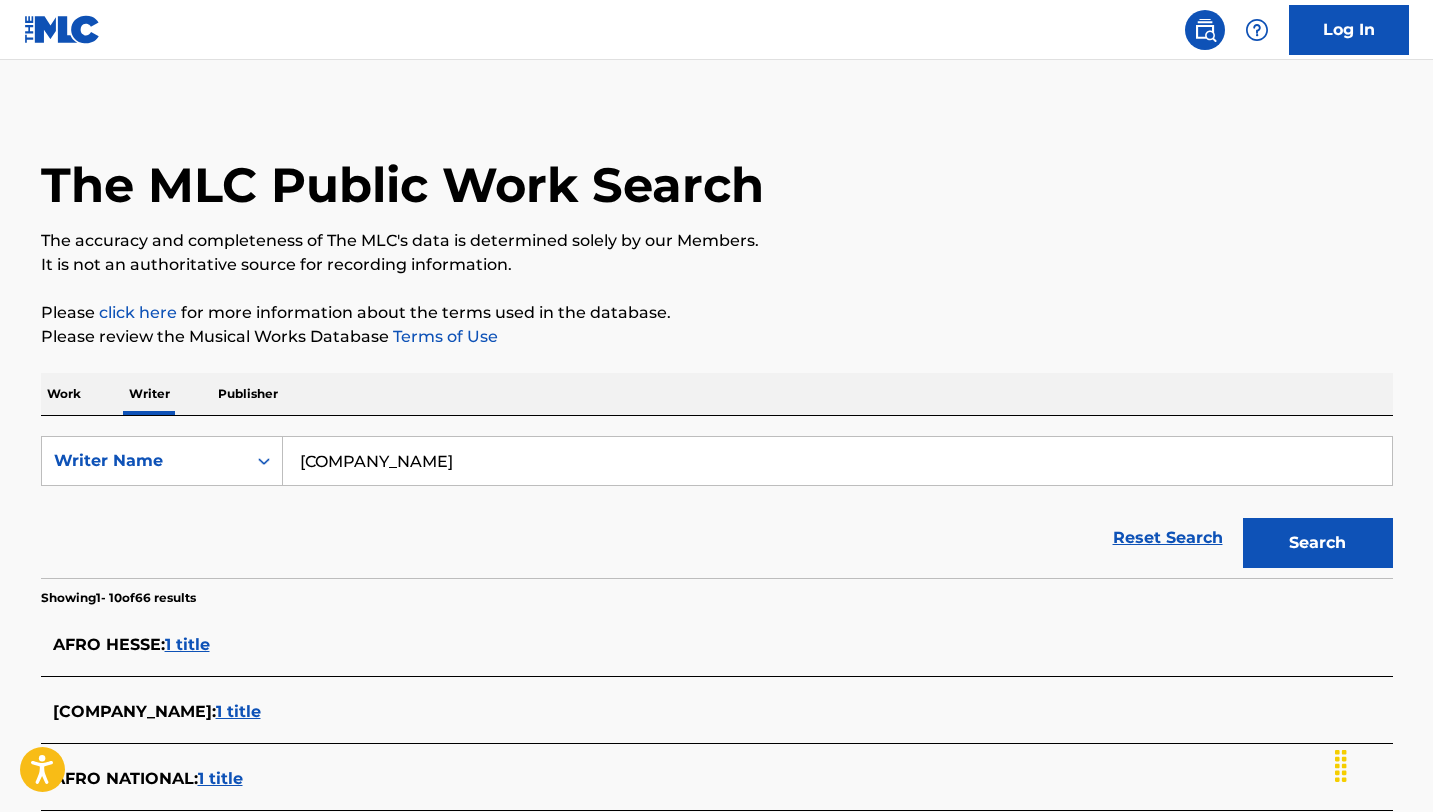 scroll, scrollTop: 194, scrollLeft: 0, axis: vertical 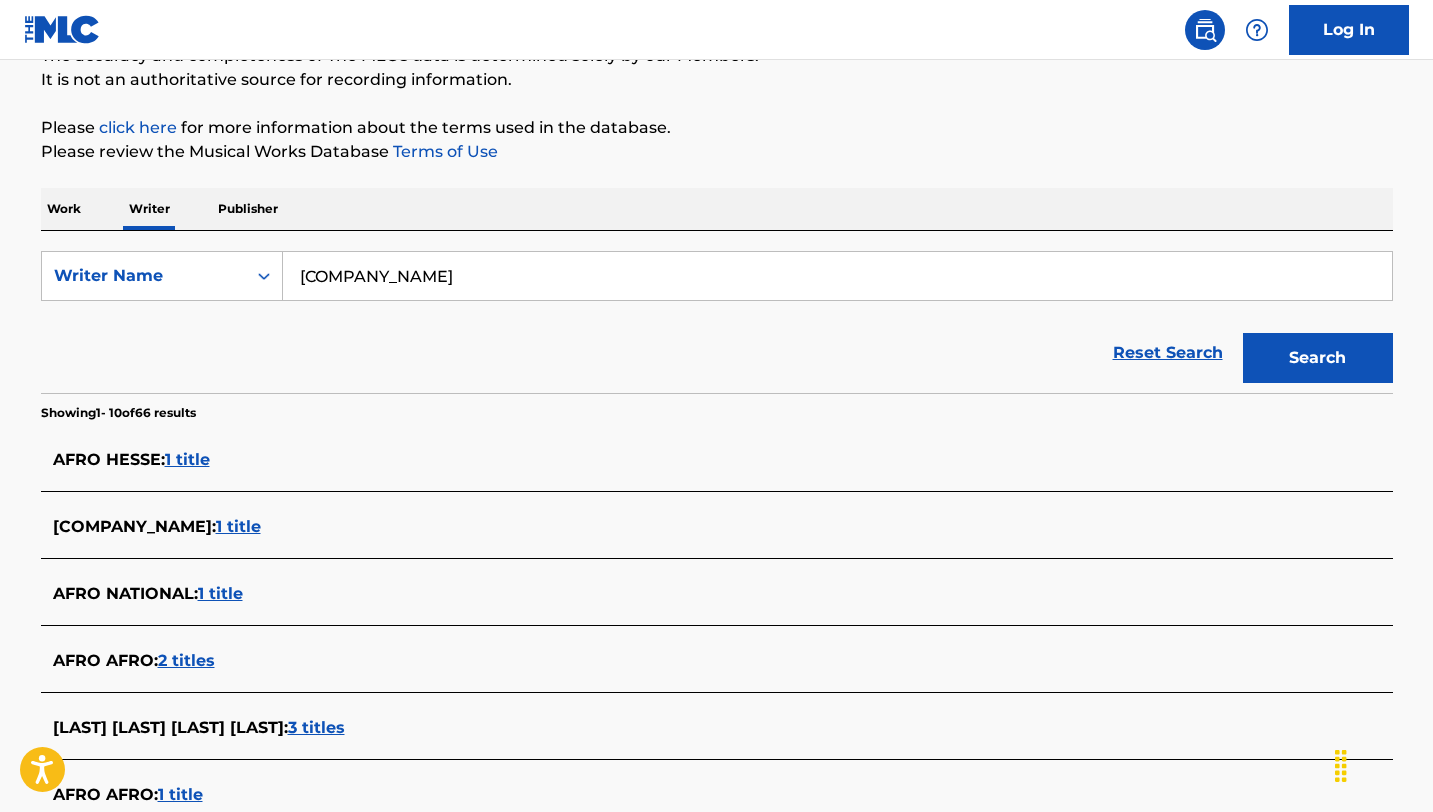 click on "[COMPANY_NAME]" at bounding box center [837, 276] 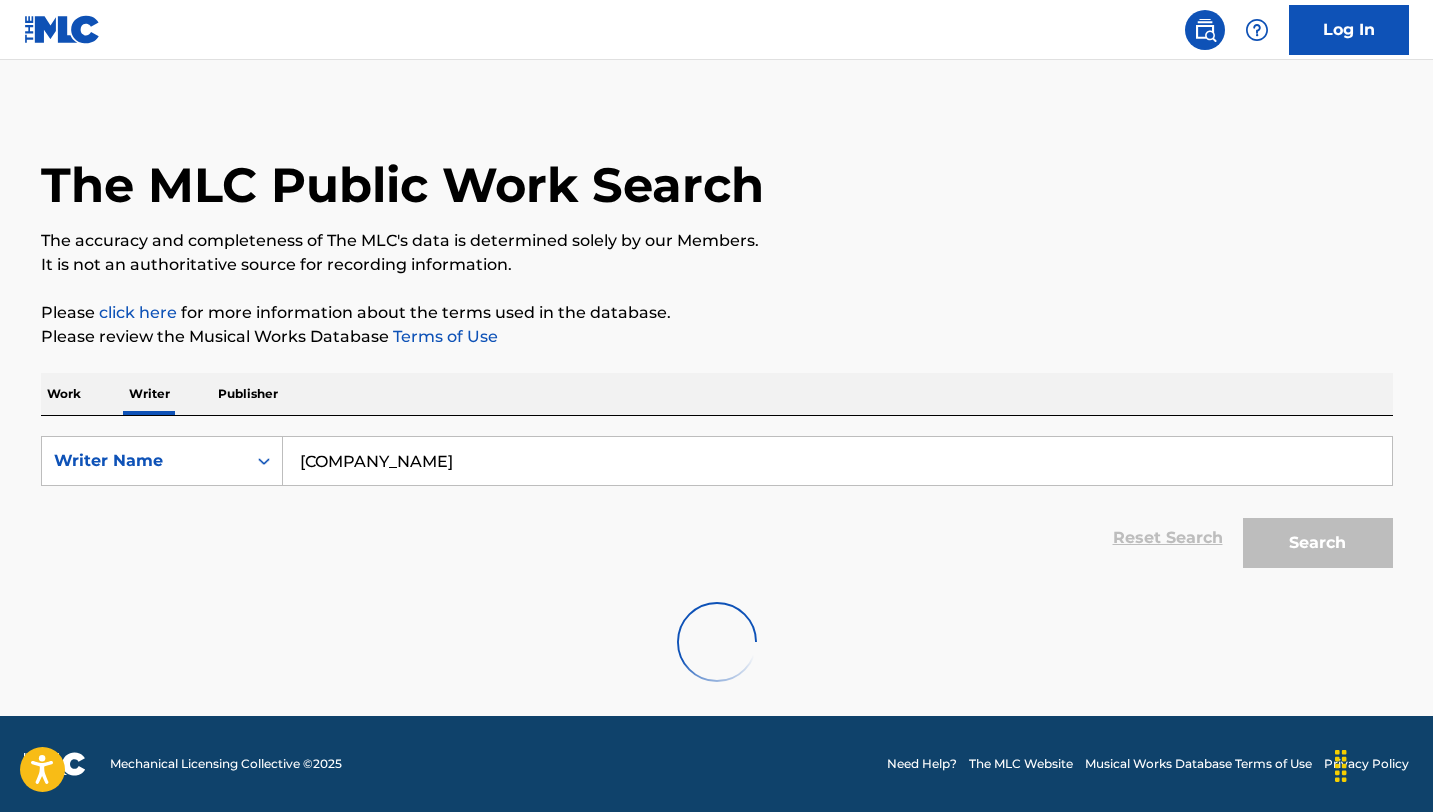 scroll, scrollTop: 194, scrollLeft: 0, axis: vertical 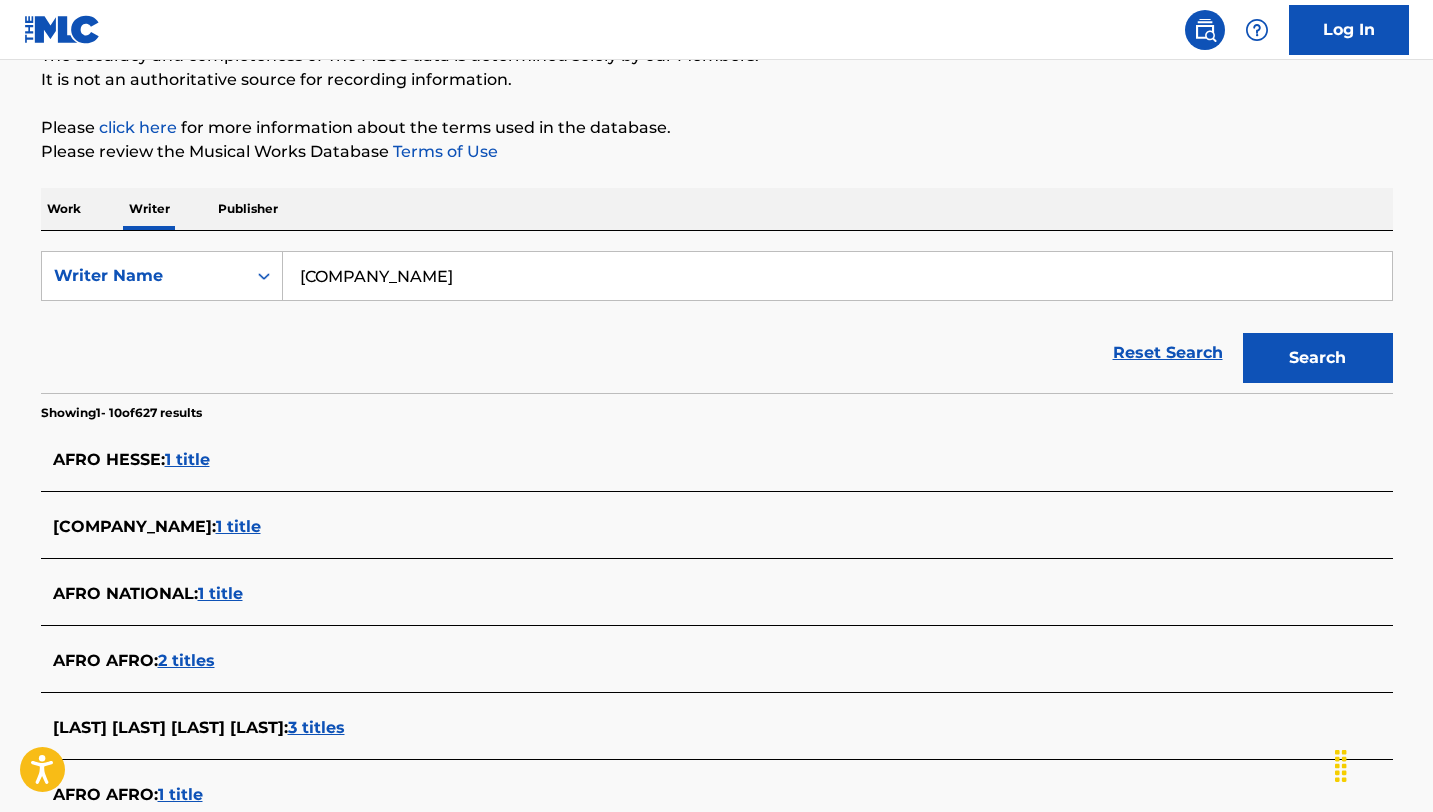 click on "[COMPANY_NAME]" at bounding box center (837, 276) 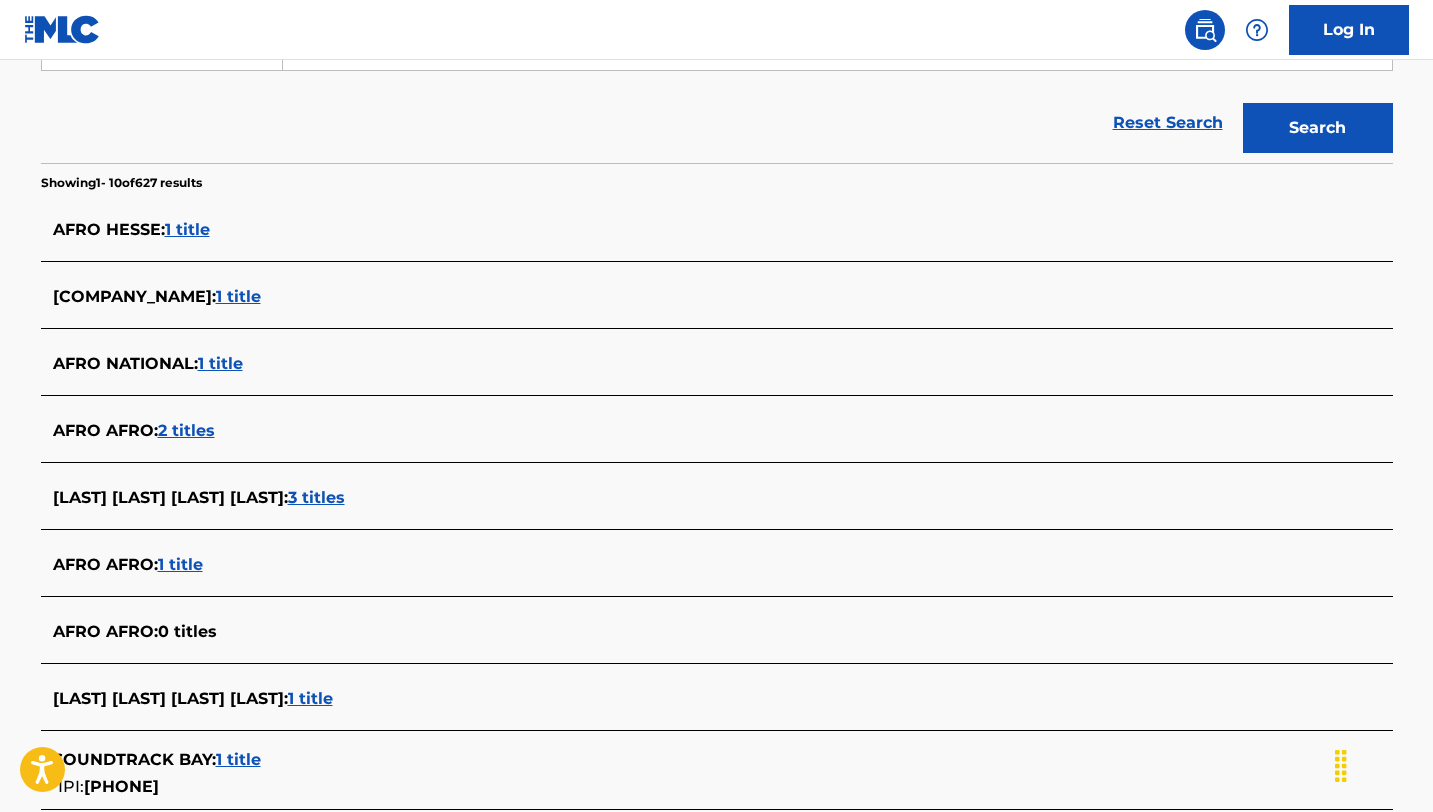 scroll, scrollTop: 0, scrollLeft: 0, axis: both 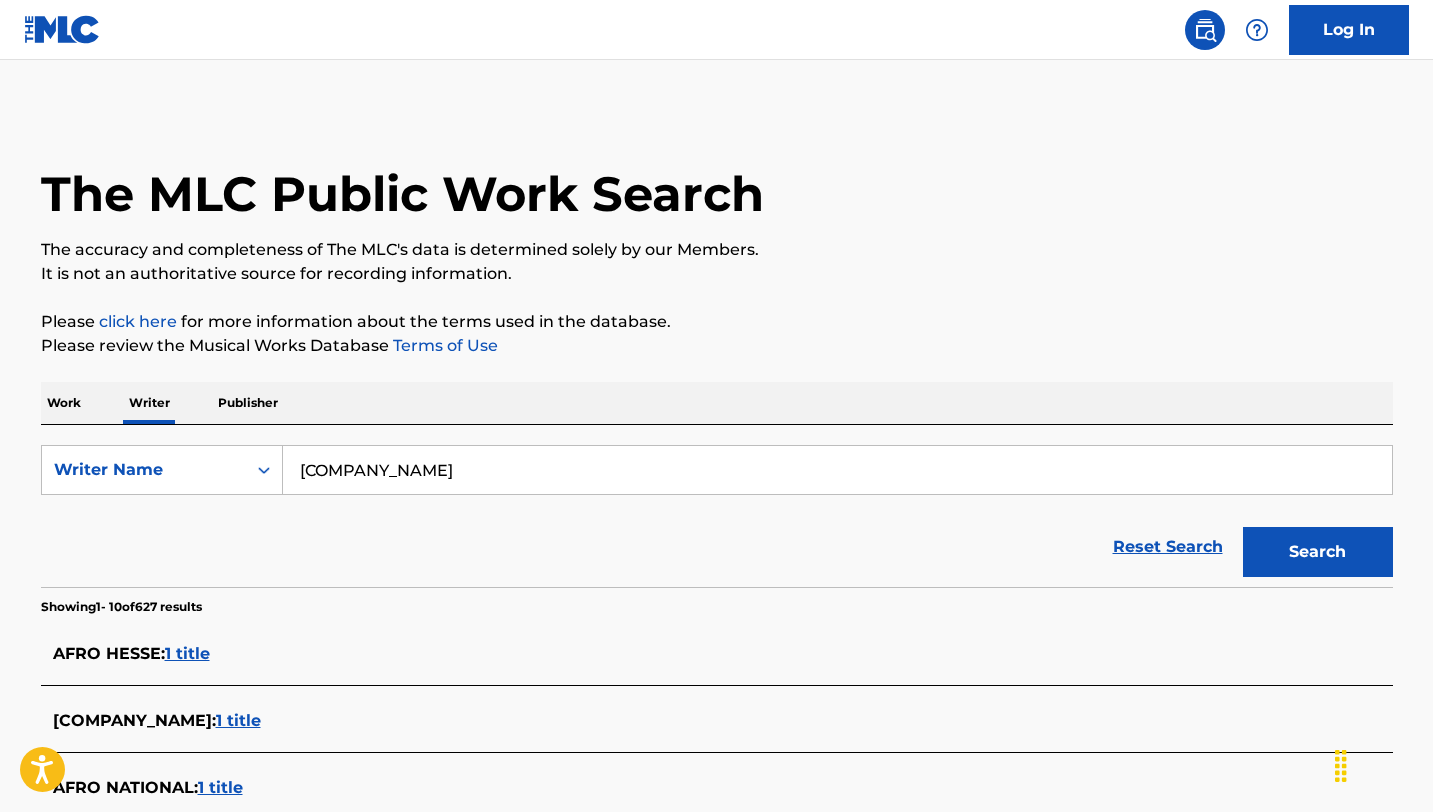 drag, startPoint x: 479, startPoint y: 467, endPoint x: 340, endPoint y: 466, distance: 139.0036 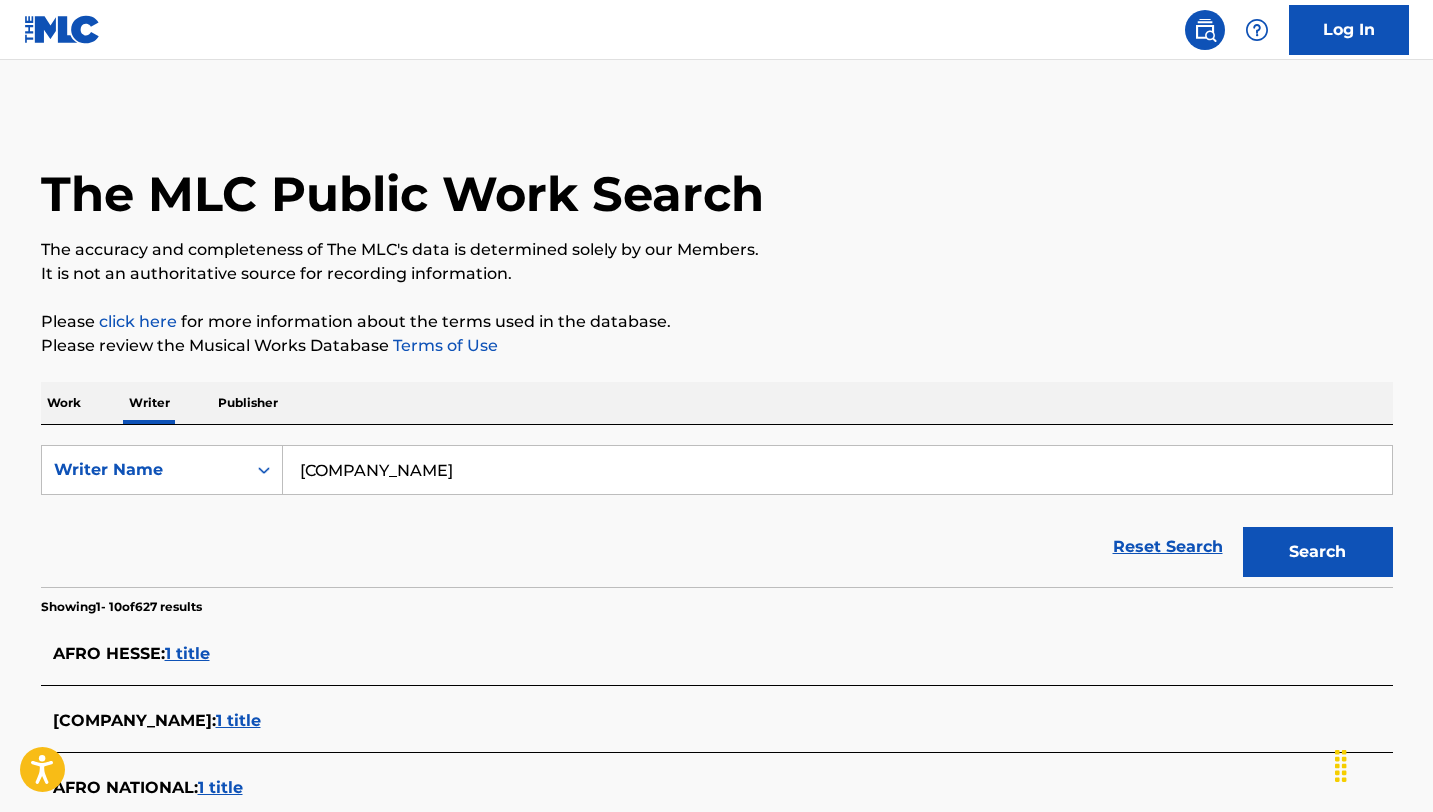 click on "Search" at bounding box center [1318, 552] 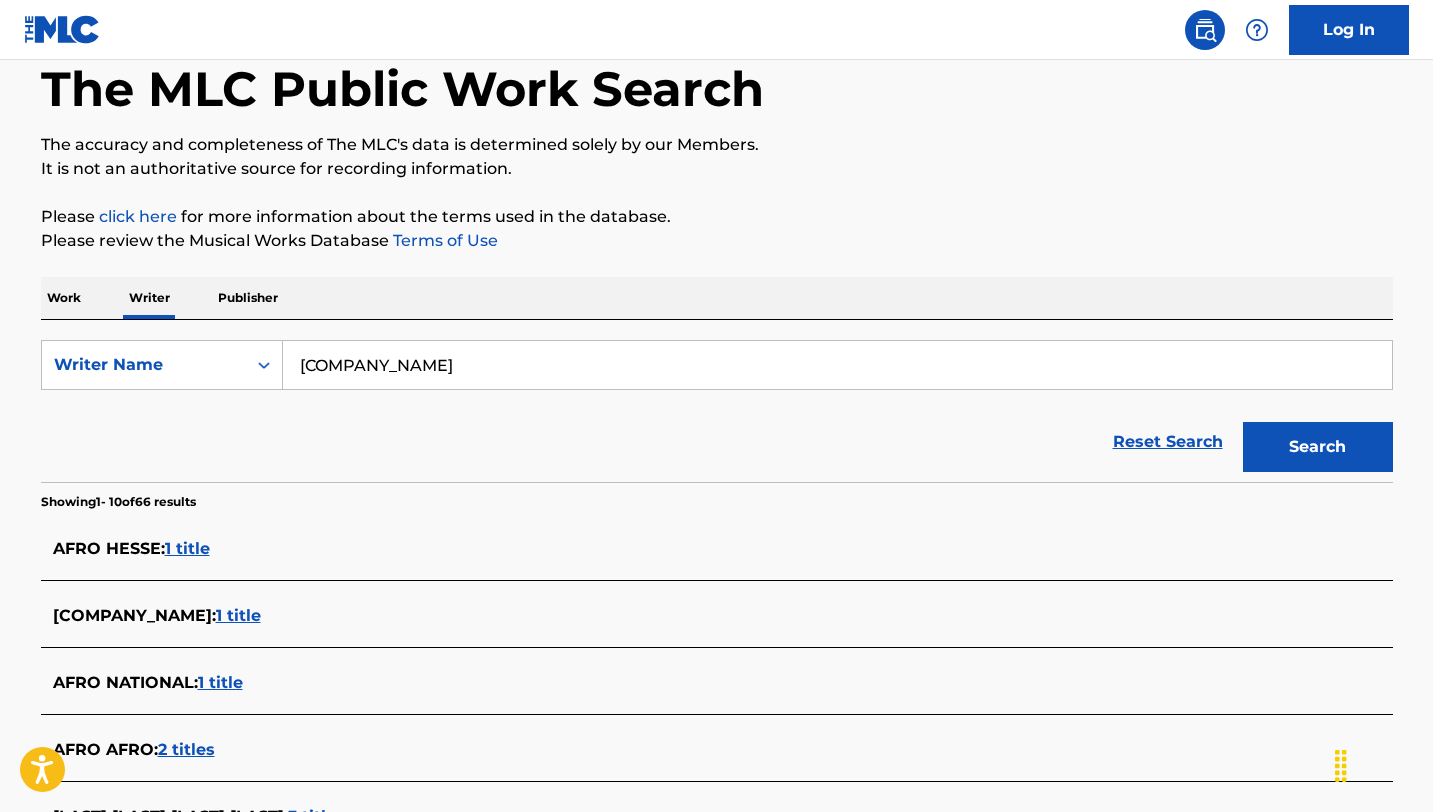 scroll, scrollTop: 0, scrollLeft: 0, axis: both 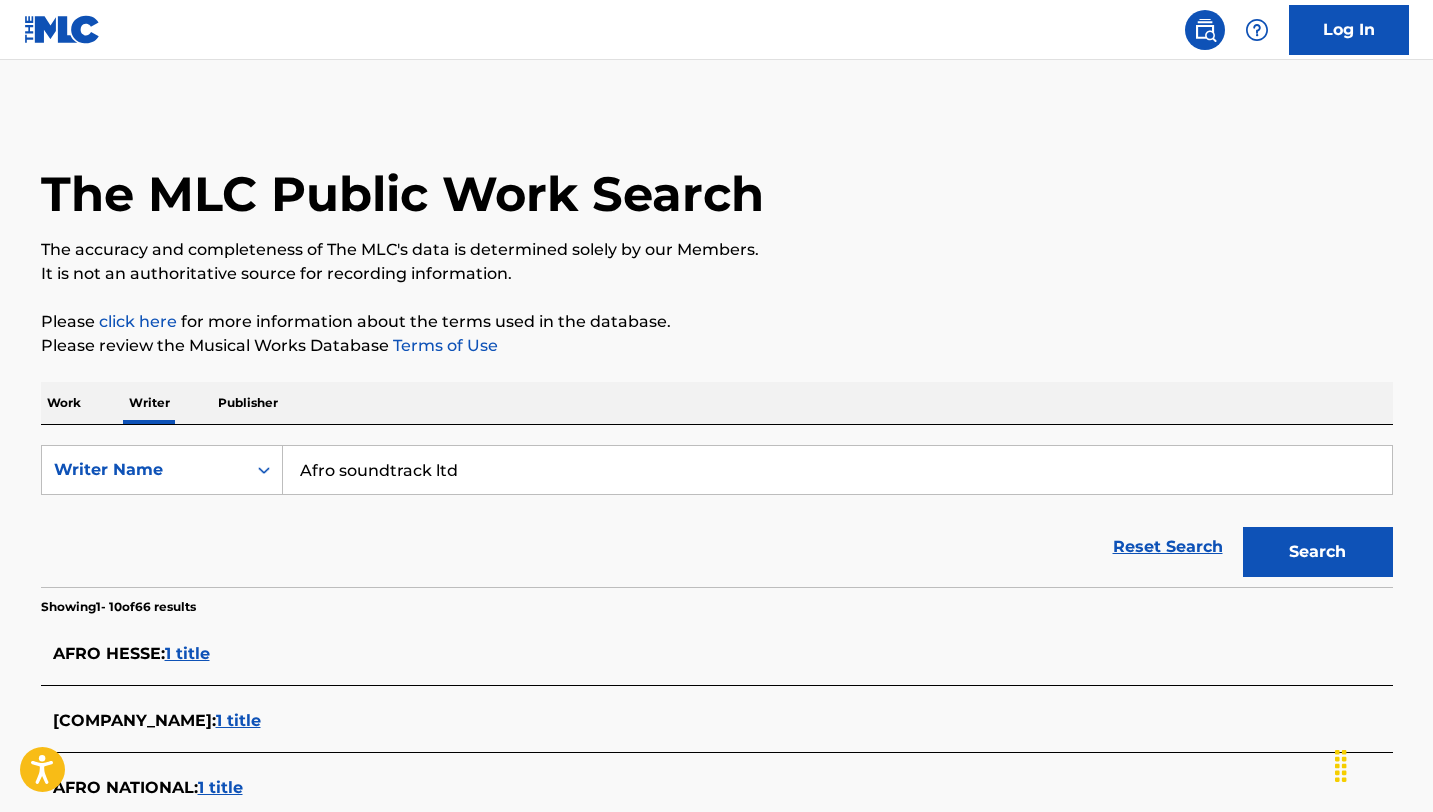 type on "Afro soundtrack ltd" 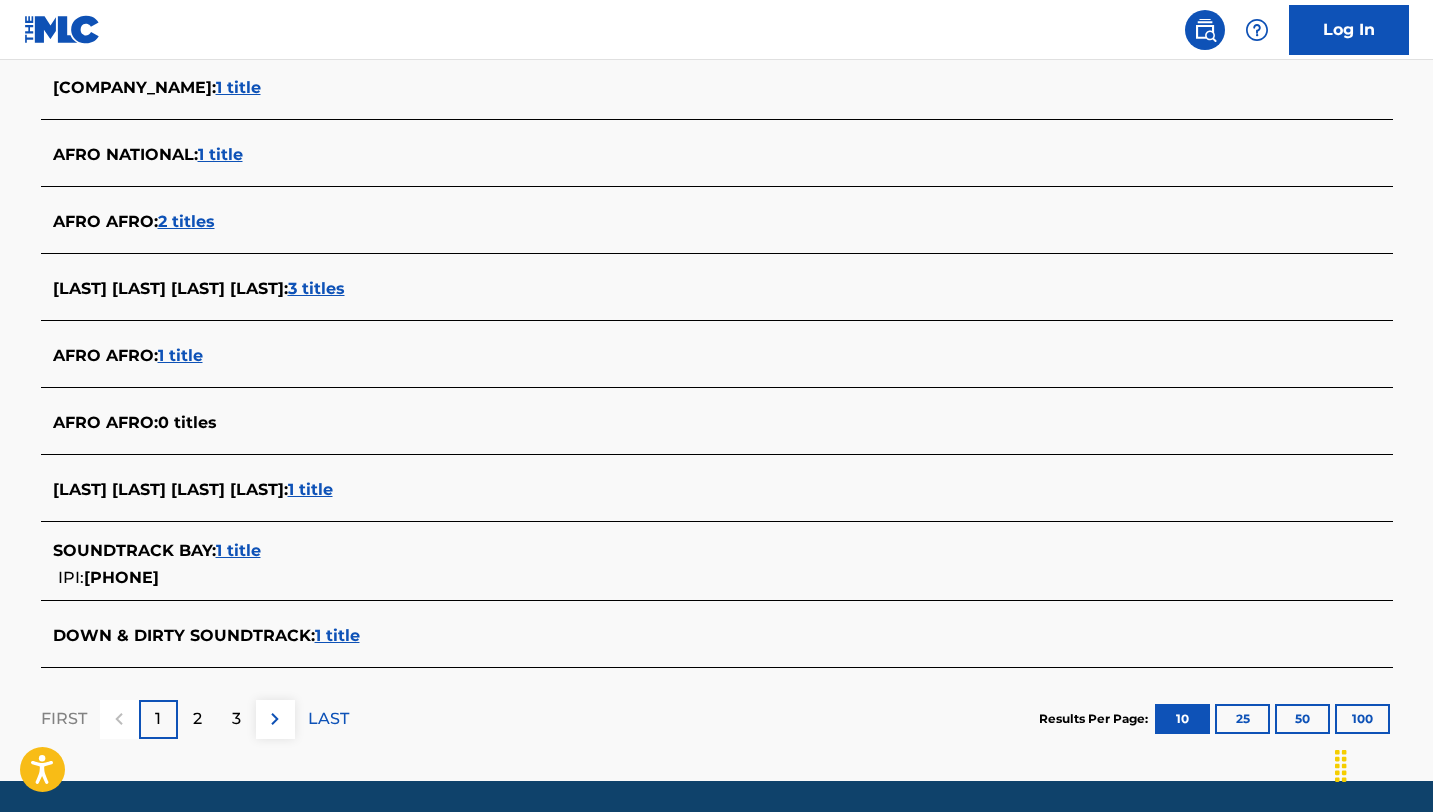 scroll, scrollTop: 672, scrollLeft: 0, axis: vertical 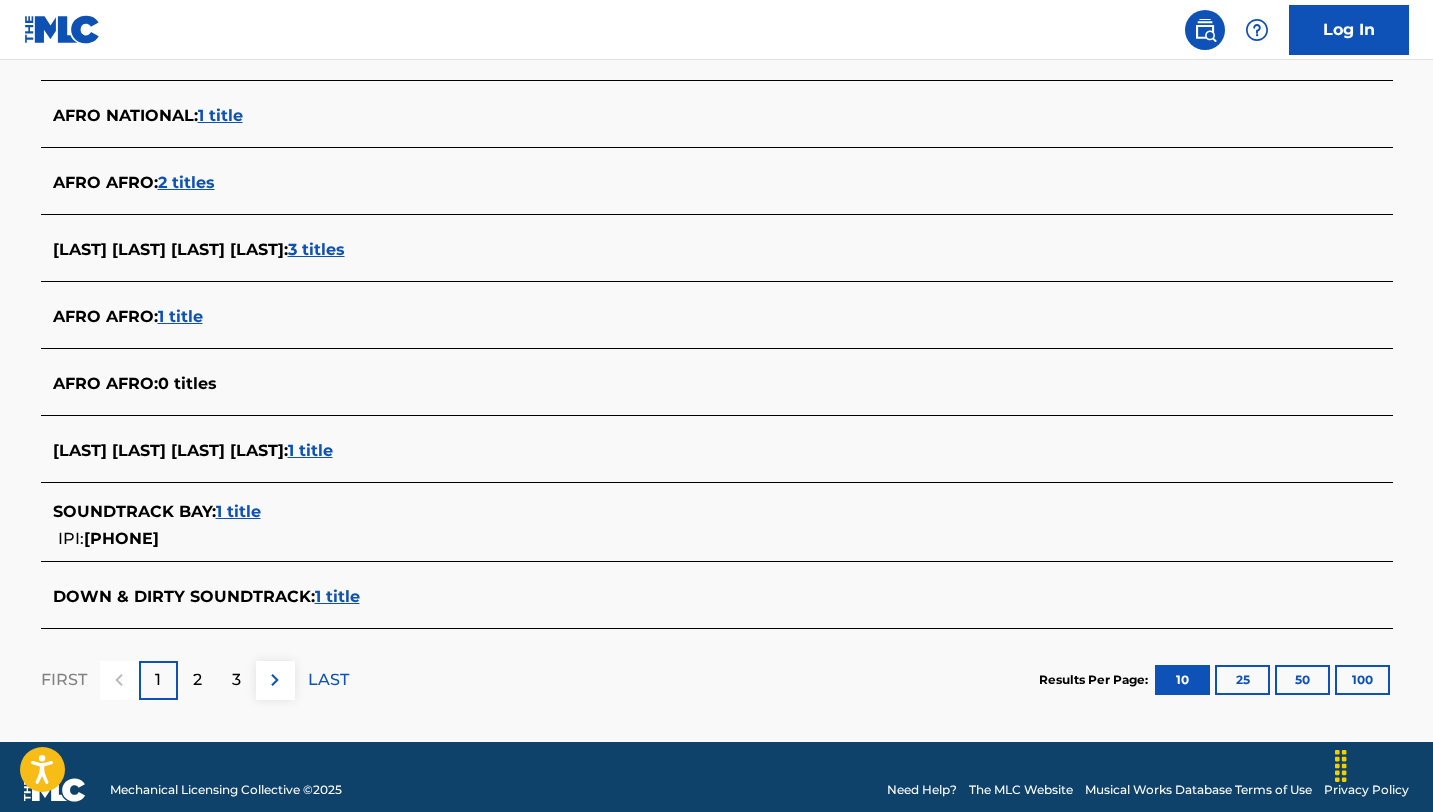 click on "2" at bounding box center [197, 680] 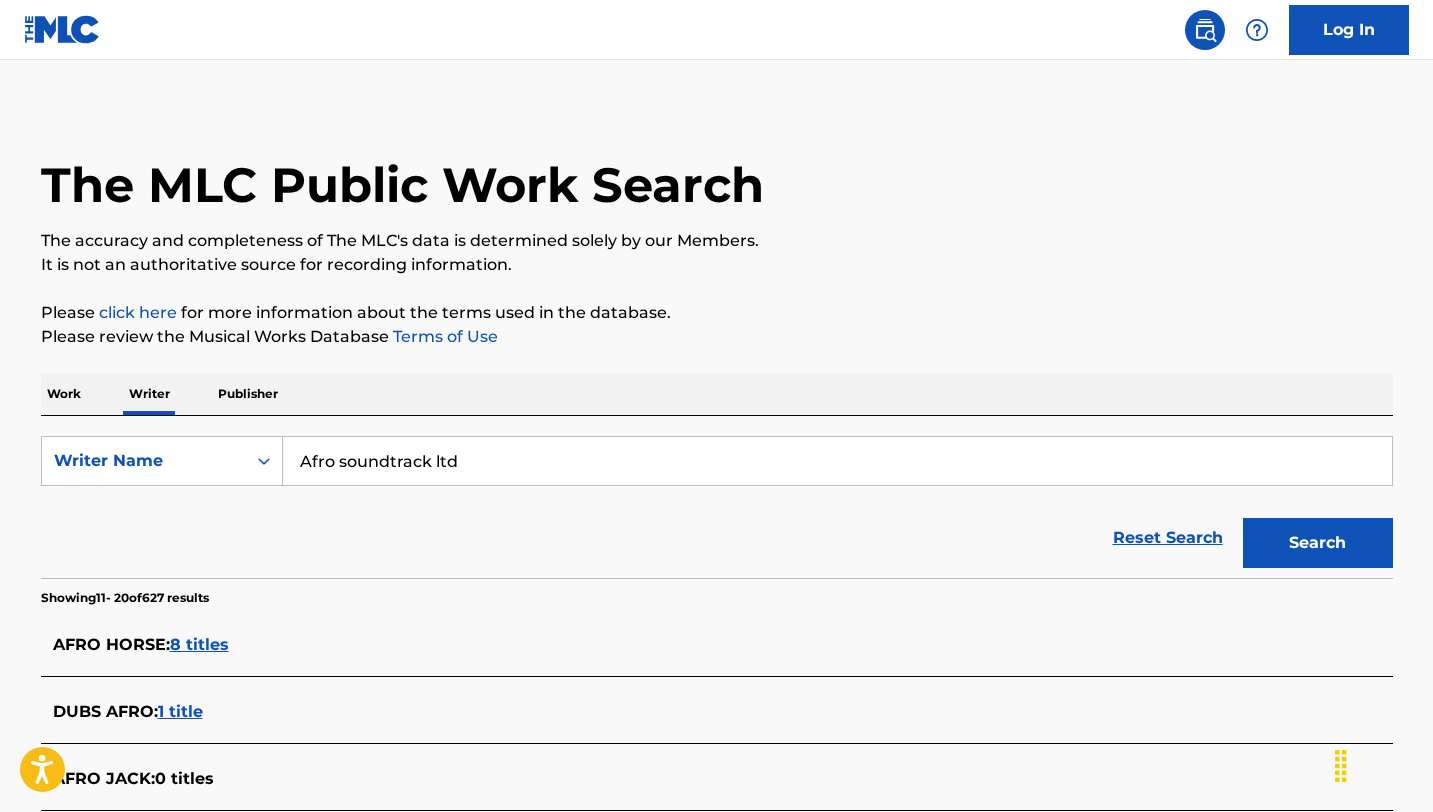 scroll, scrollTop: 672, scrollLeft: 0, axis: vertical 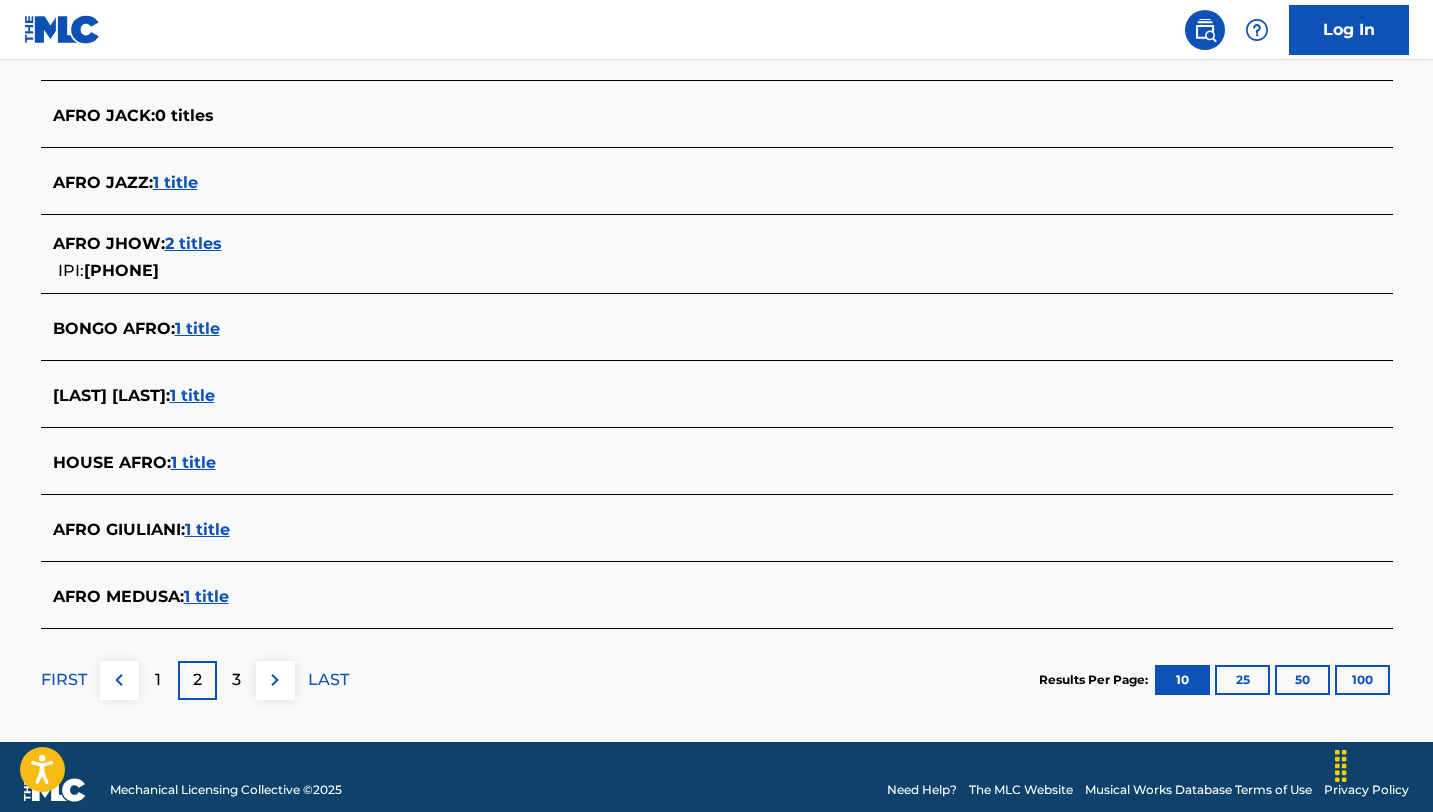 click on "3" at bounding box center [236, 680] 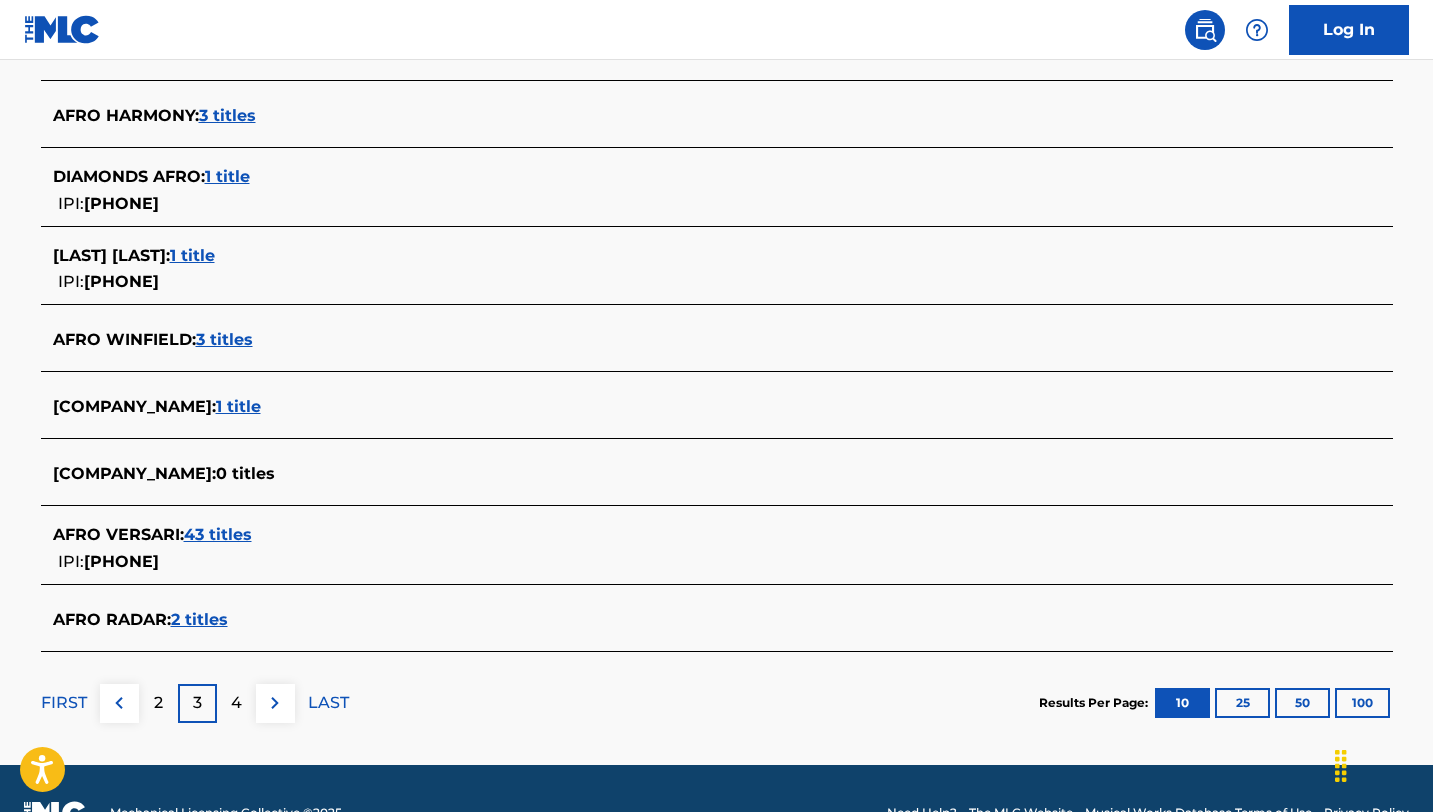 scroll, scrollTop: 0, scrollLeft: 0, axis: both 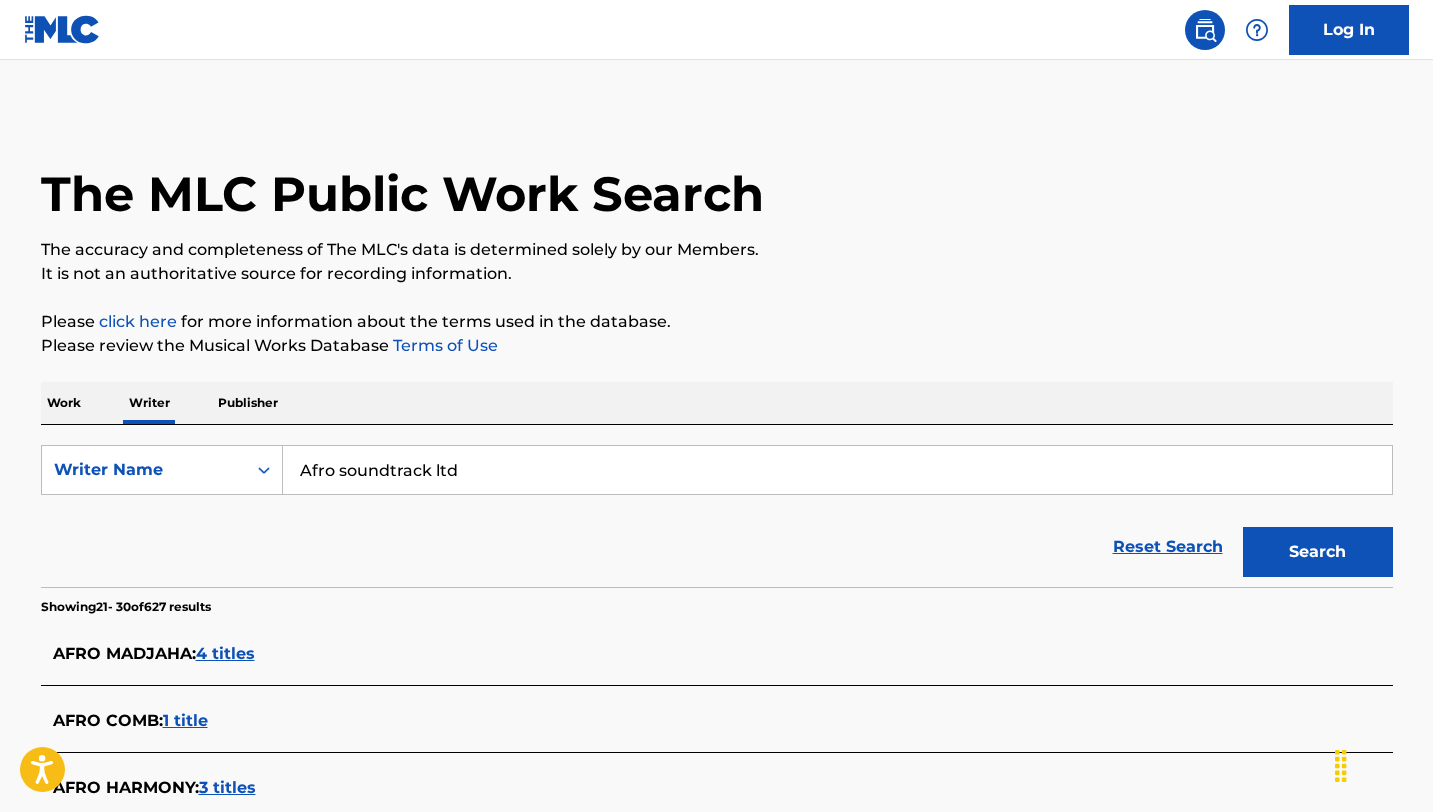 click on "Publisher" at bounding box center (248, 403) 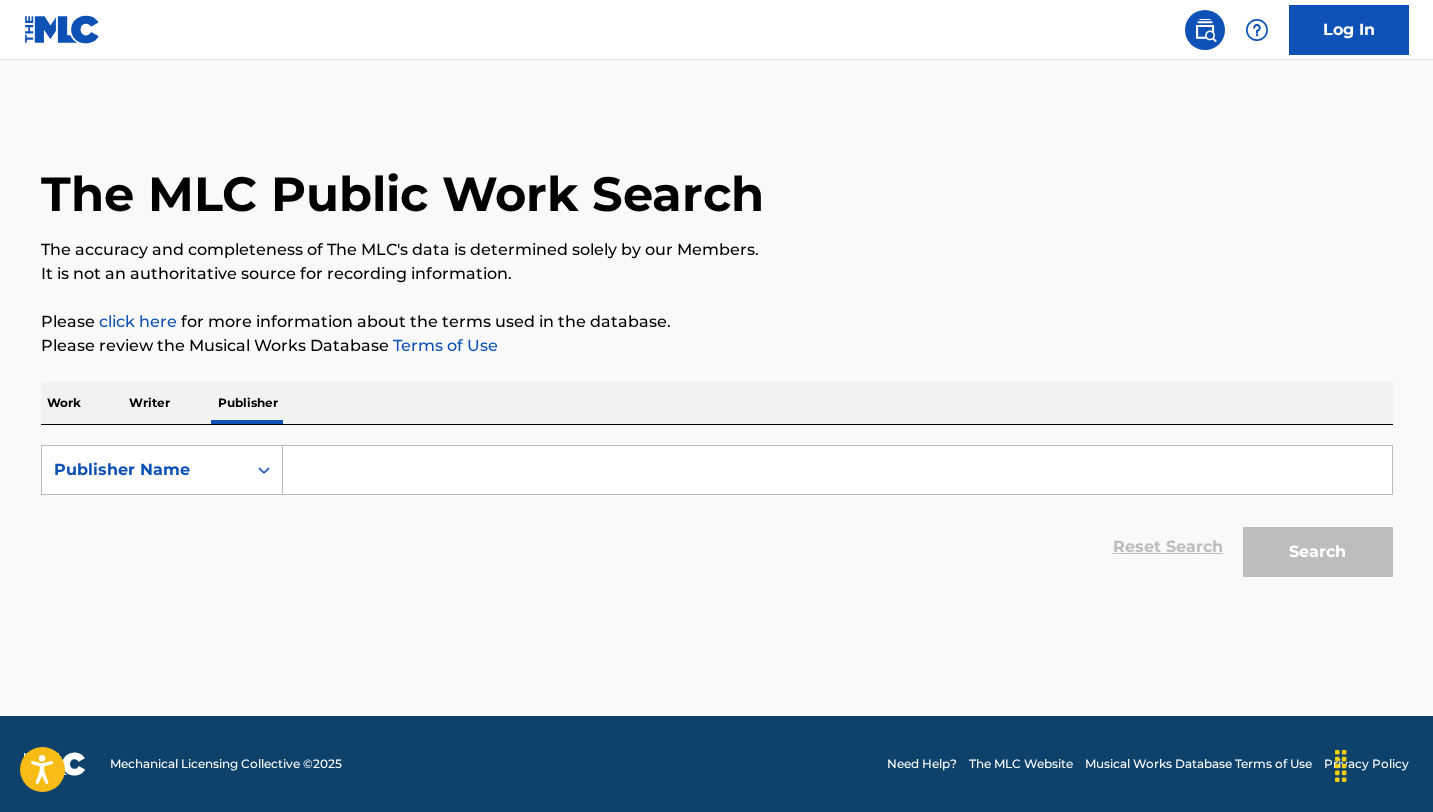 click at bounding box center [837, 470] 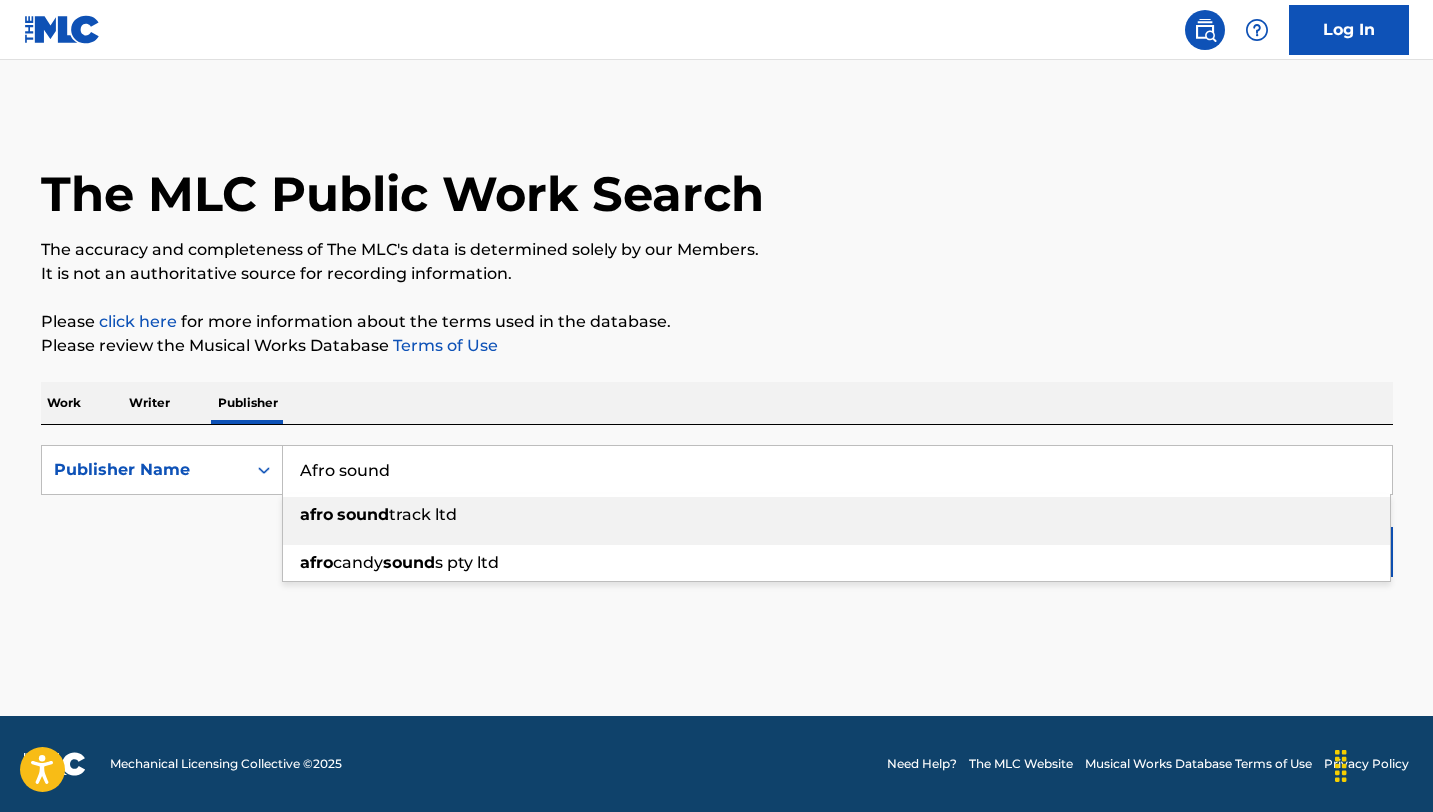 click on "sound" at bounding box center [363, 514] 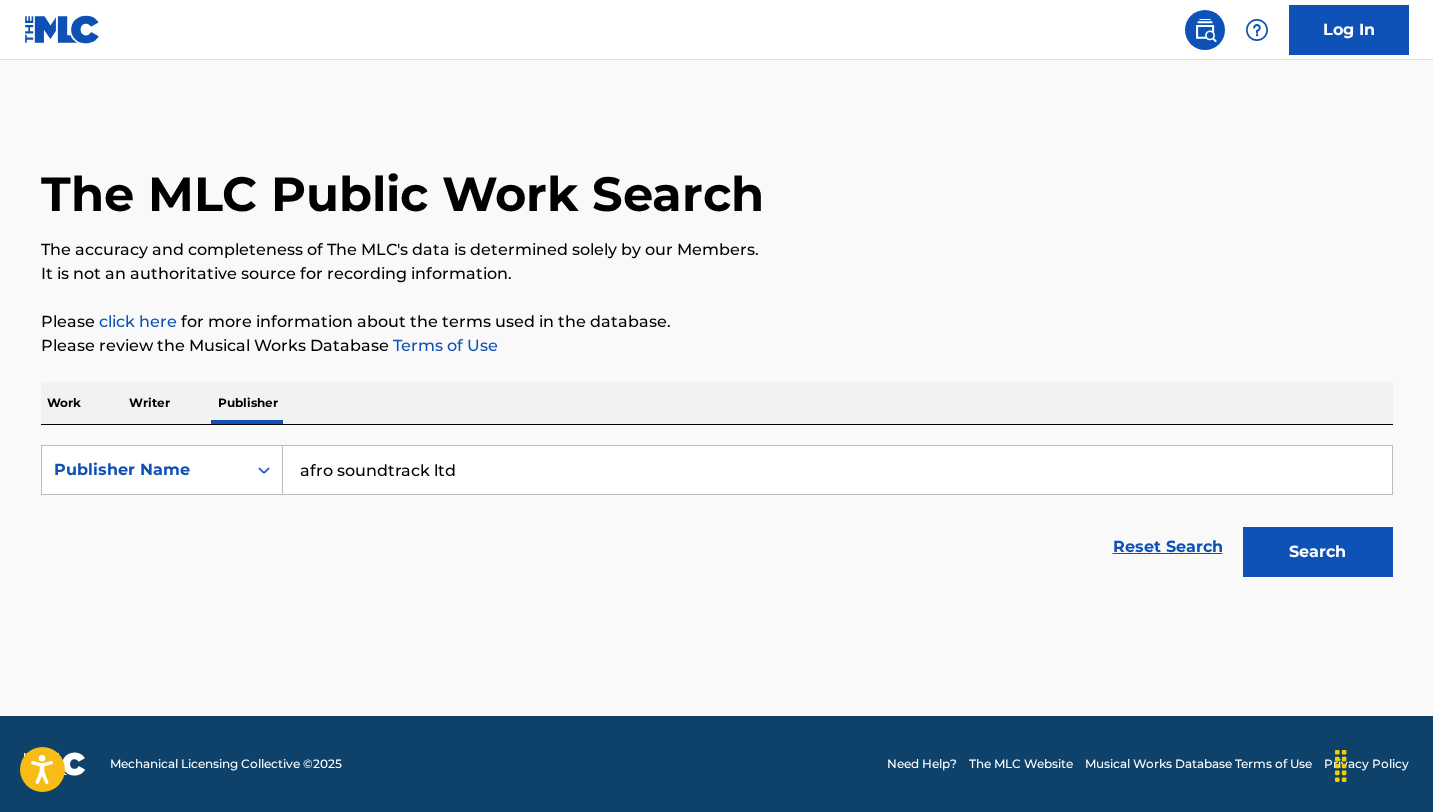 click on "Search" at bounding box center [1318, 552] 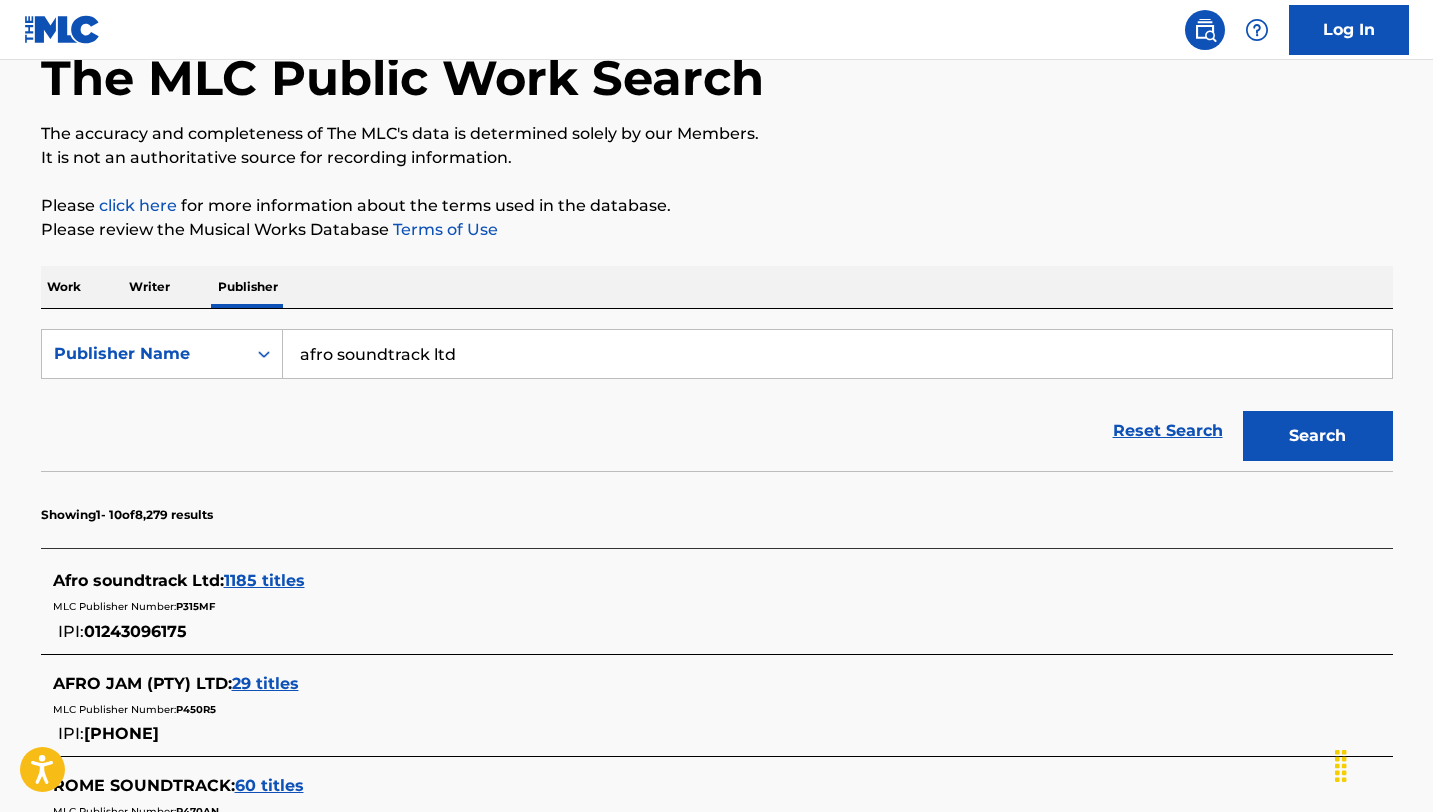 scroll, scrollTop: 0, scrollLeft: 0, axis: both 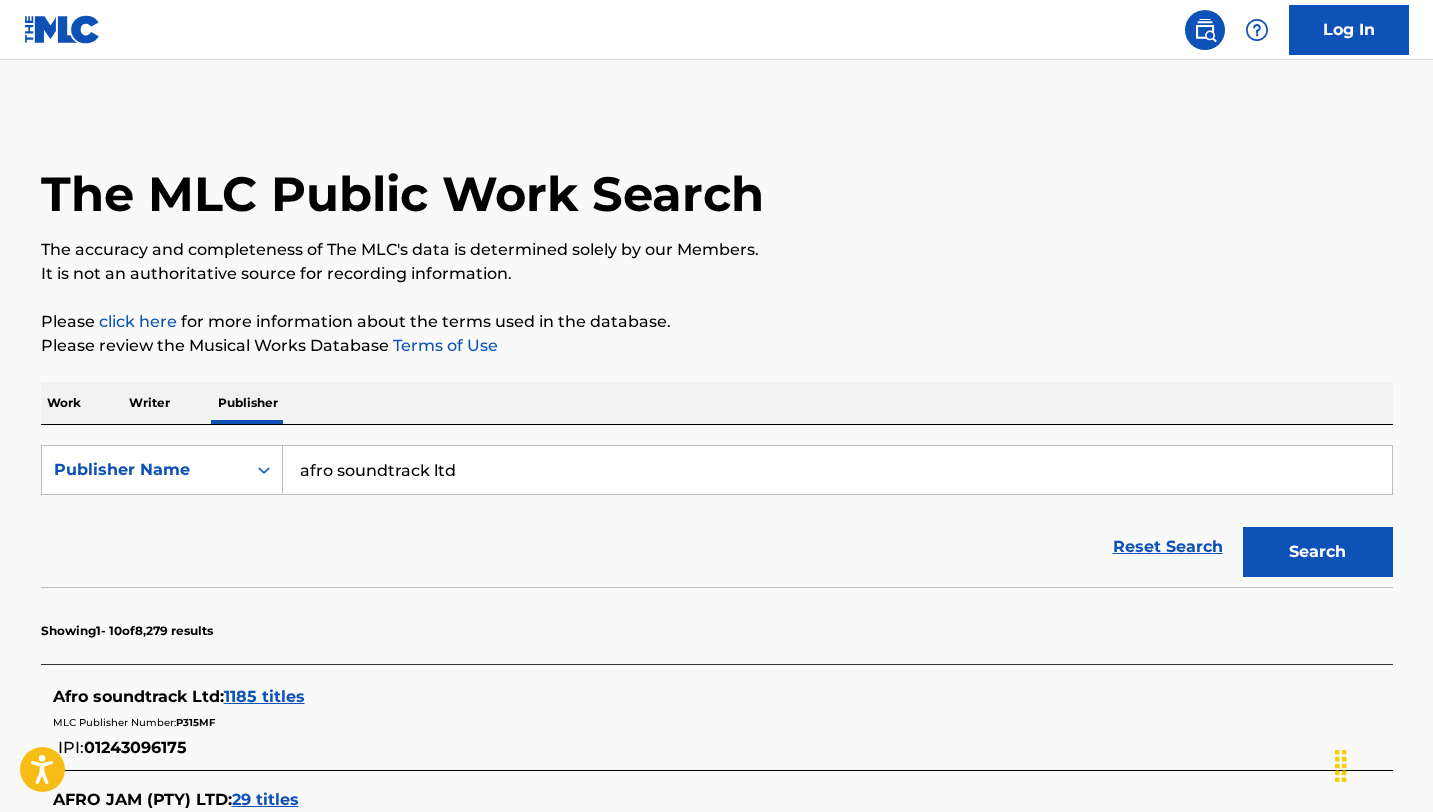 click on "afro soundtrack ltd" at bounding box center (837, 470) 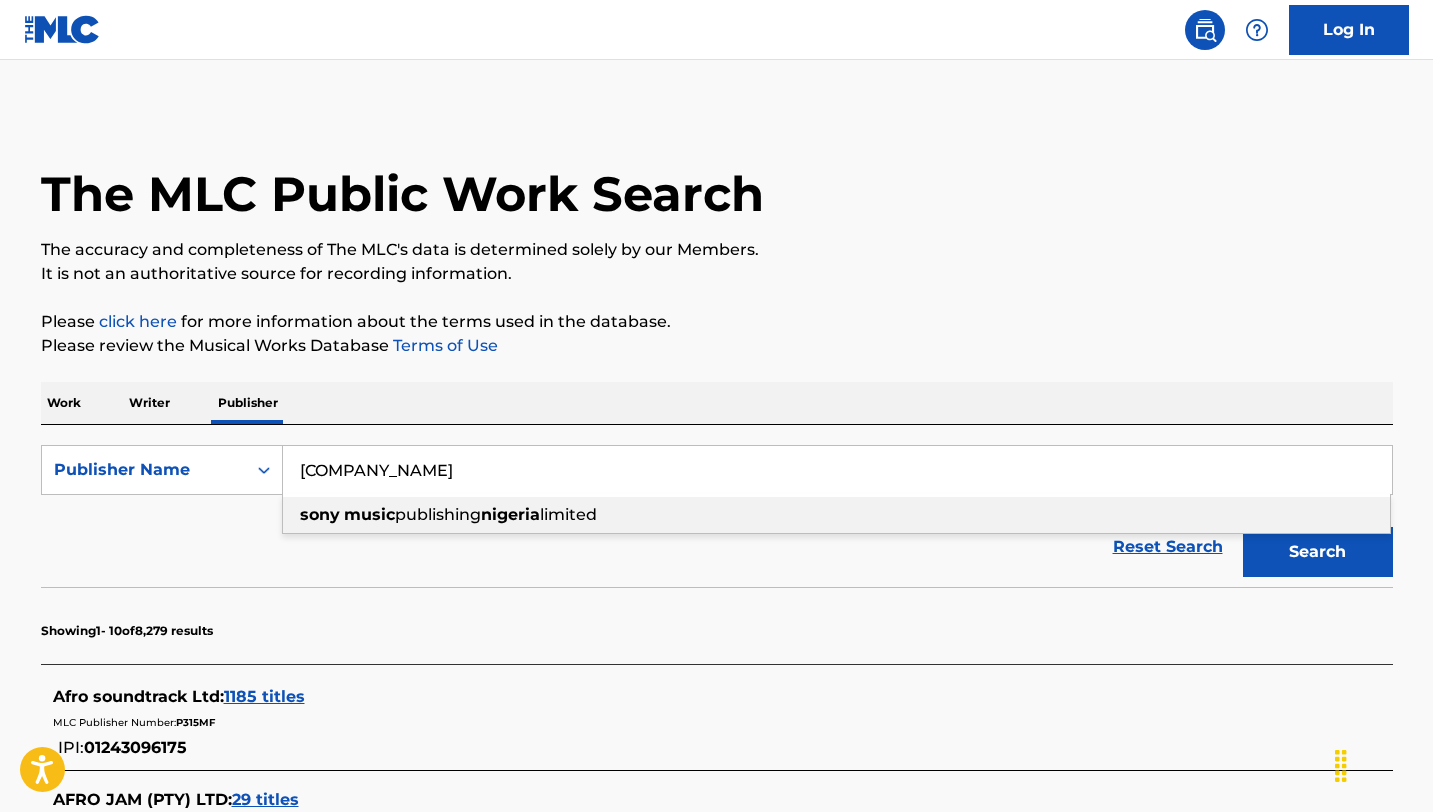 click on "nigeria" at bounding box center [510, 514] 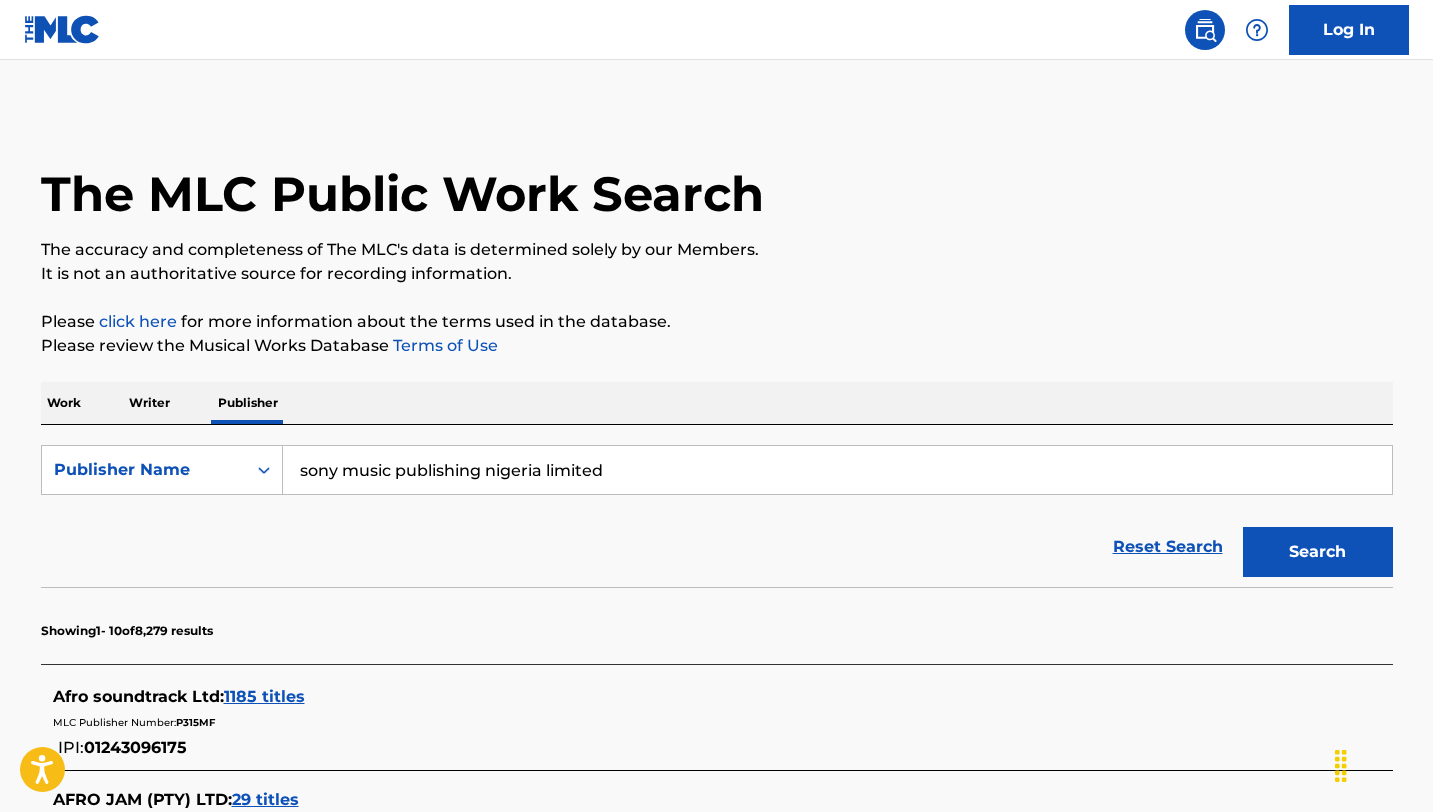 click on "Search" at bounding box center [1318, 552] 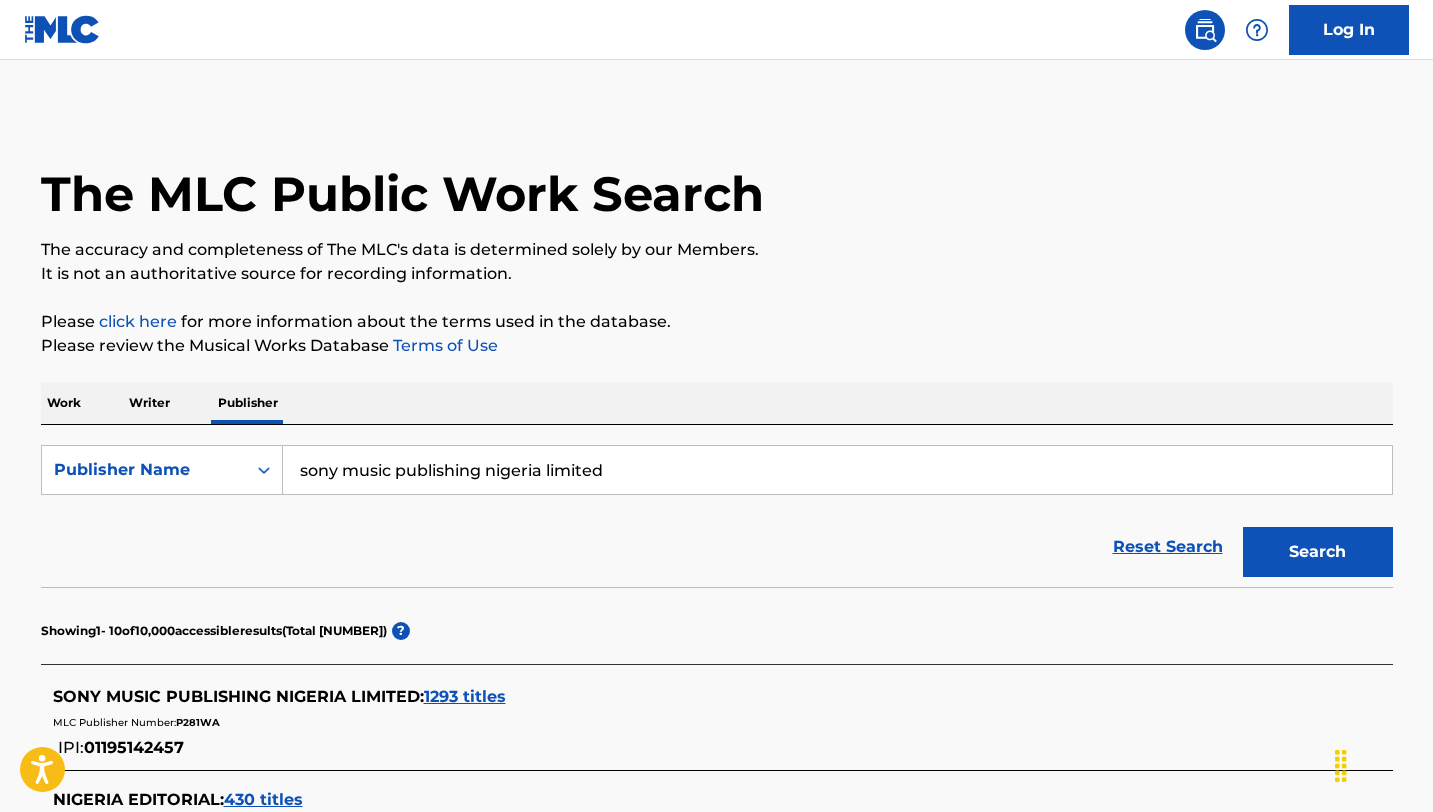 click on "Reset Search Search" at bounding box center (717, 547) 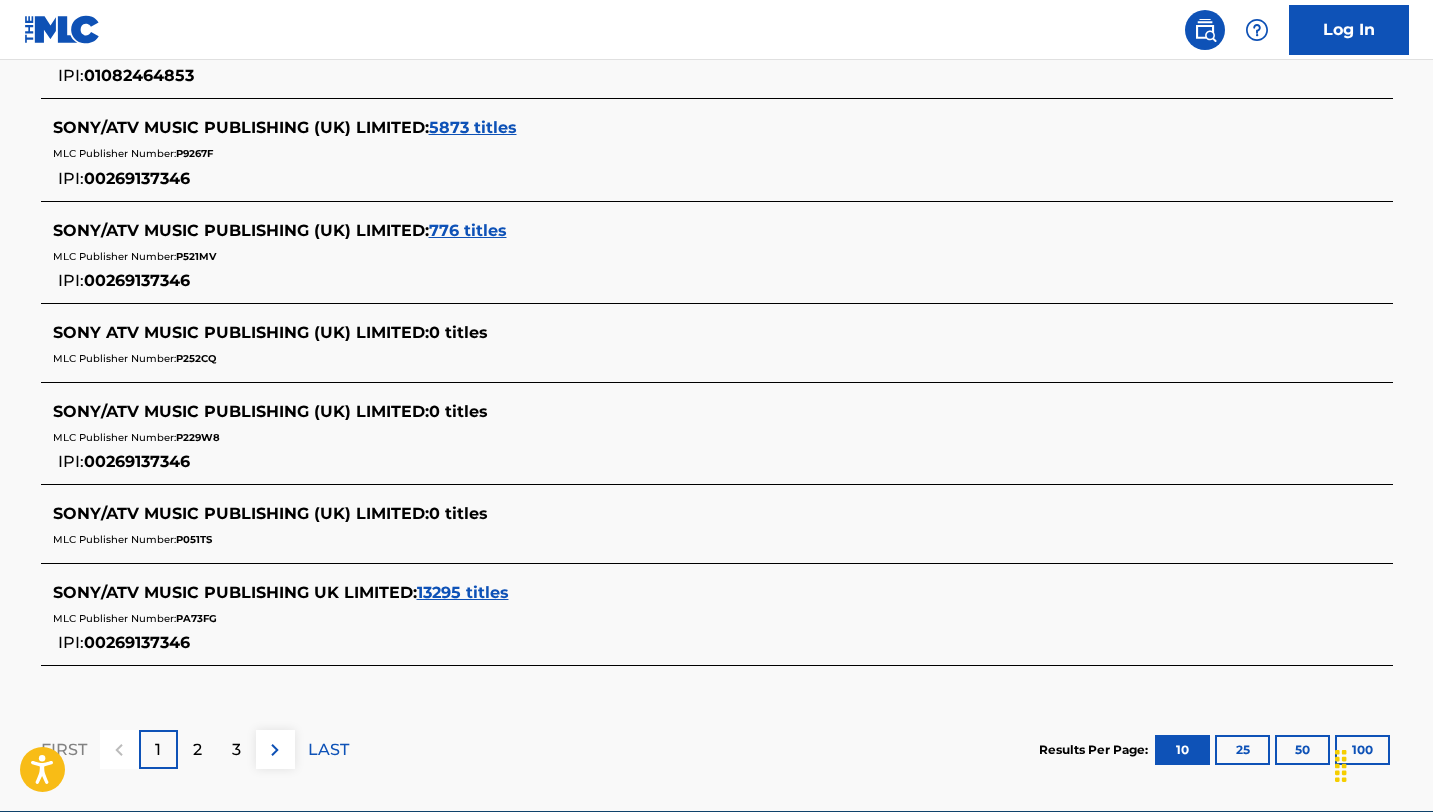 scroll, scrollTop: 959, scrollLeft: 0, axis: vertical 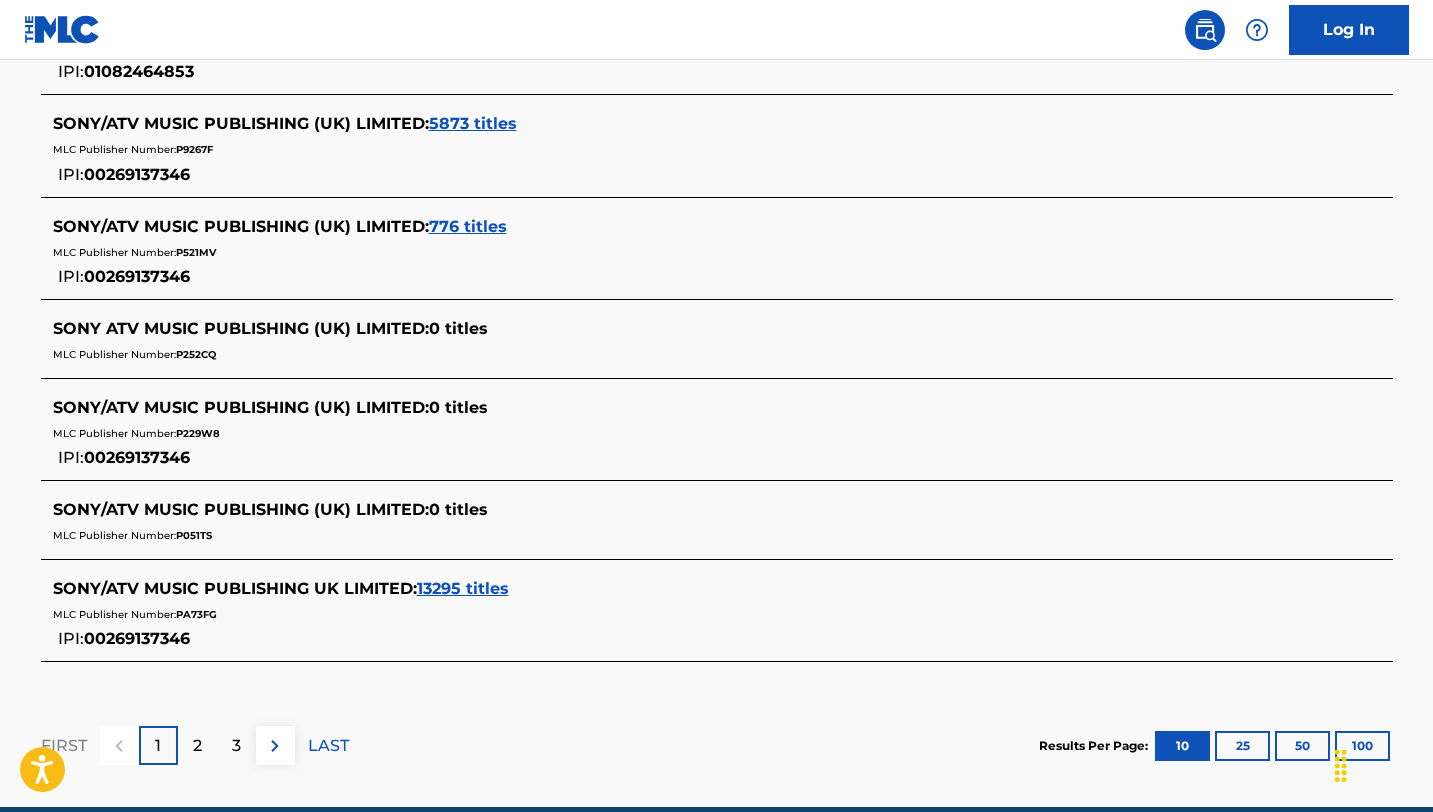 click on "2" at bounding box center [197, 746] 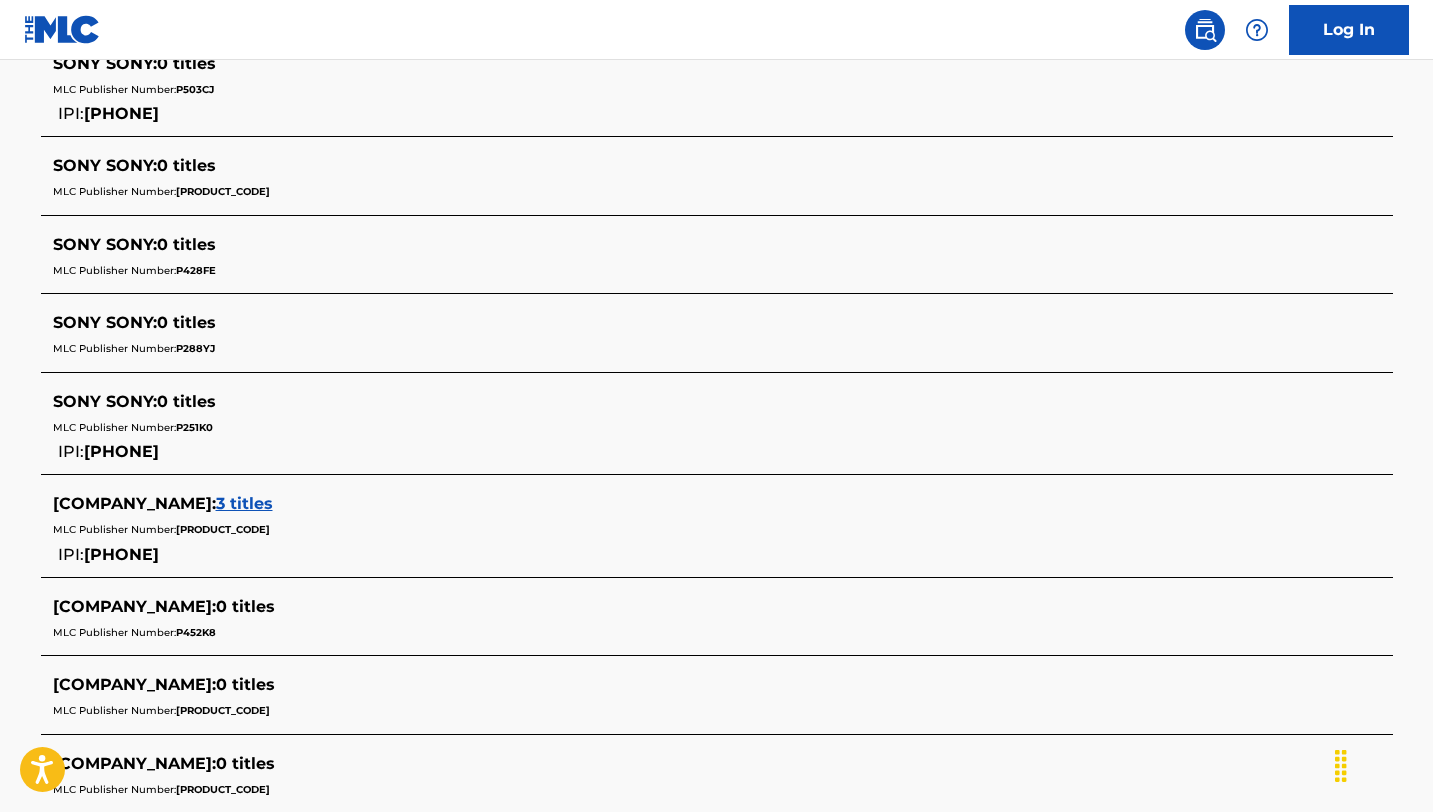 scroll, scrollTop: 954, scrollLeft: 0, axis: vertical 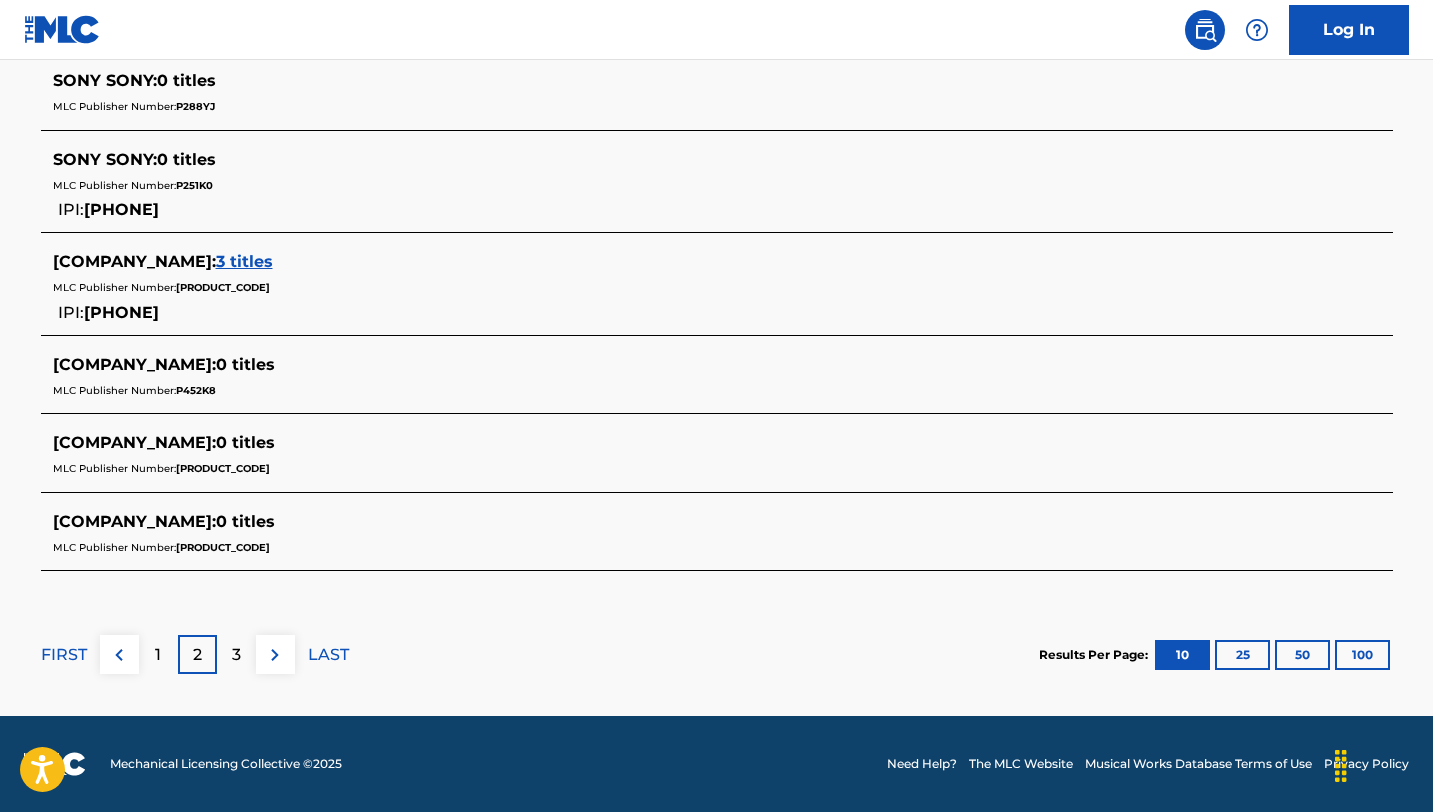 click on "3" at bounding box center (236, 654) 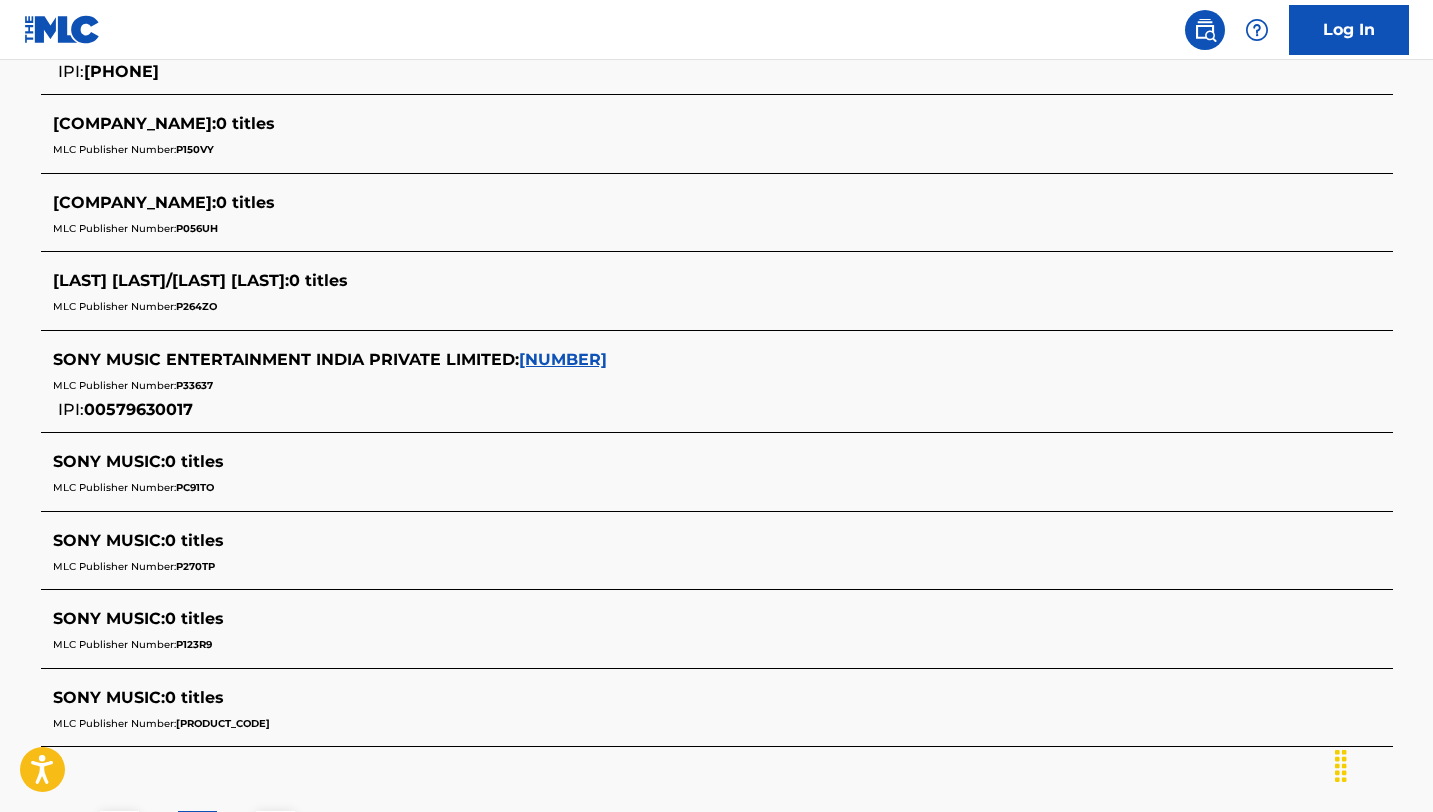 scroll, scrollTop: 930, scrollLeft: 0, axis: vertical 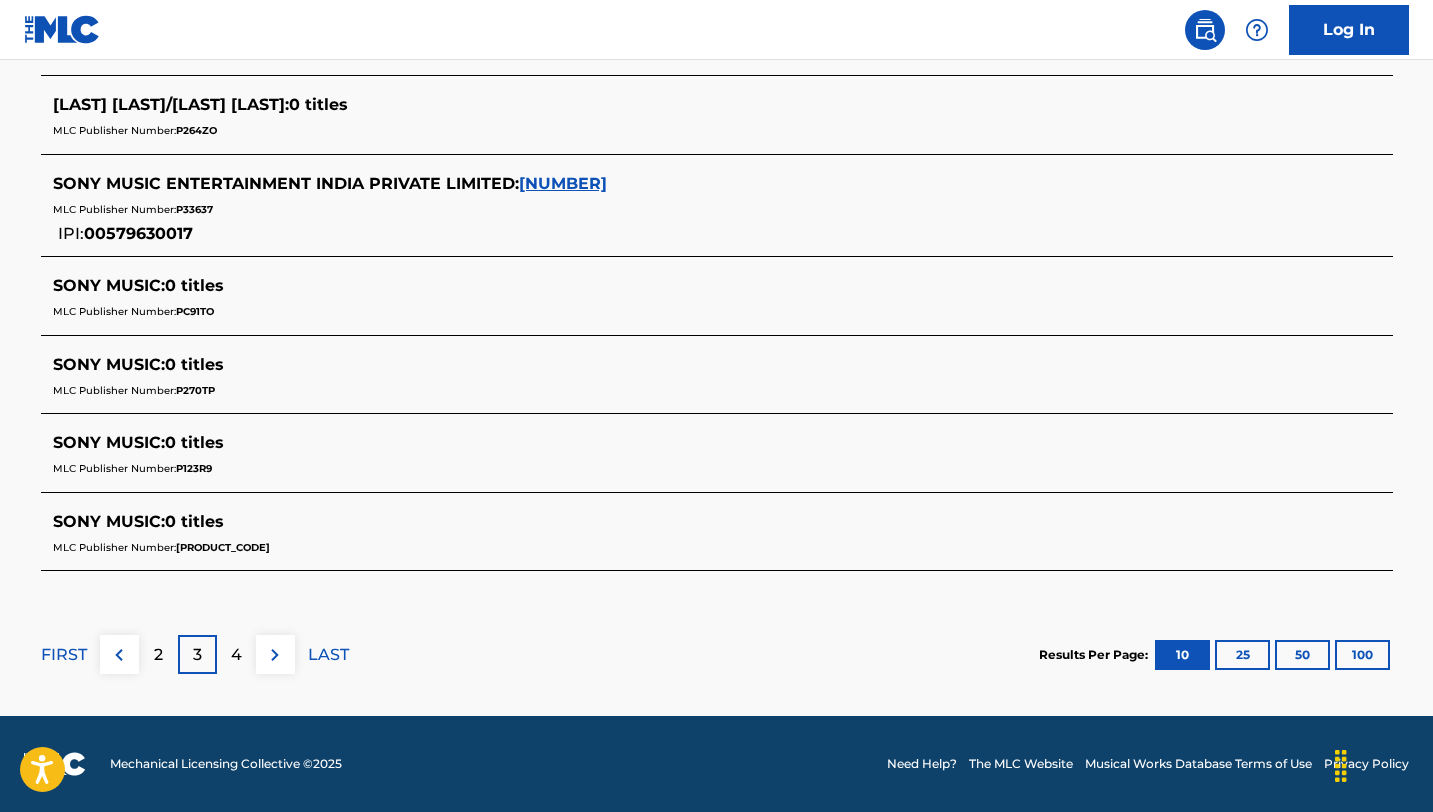 click on "100" at bounding box center (1362, 655) 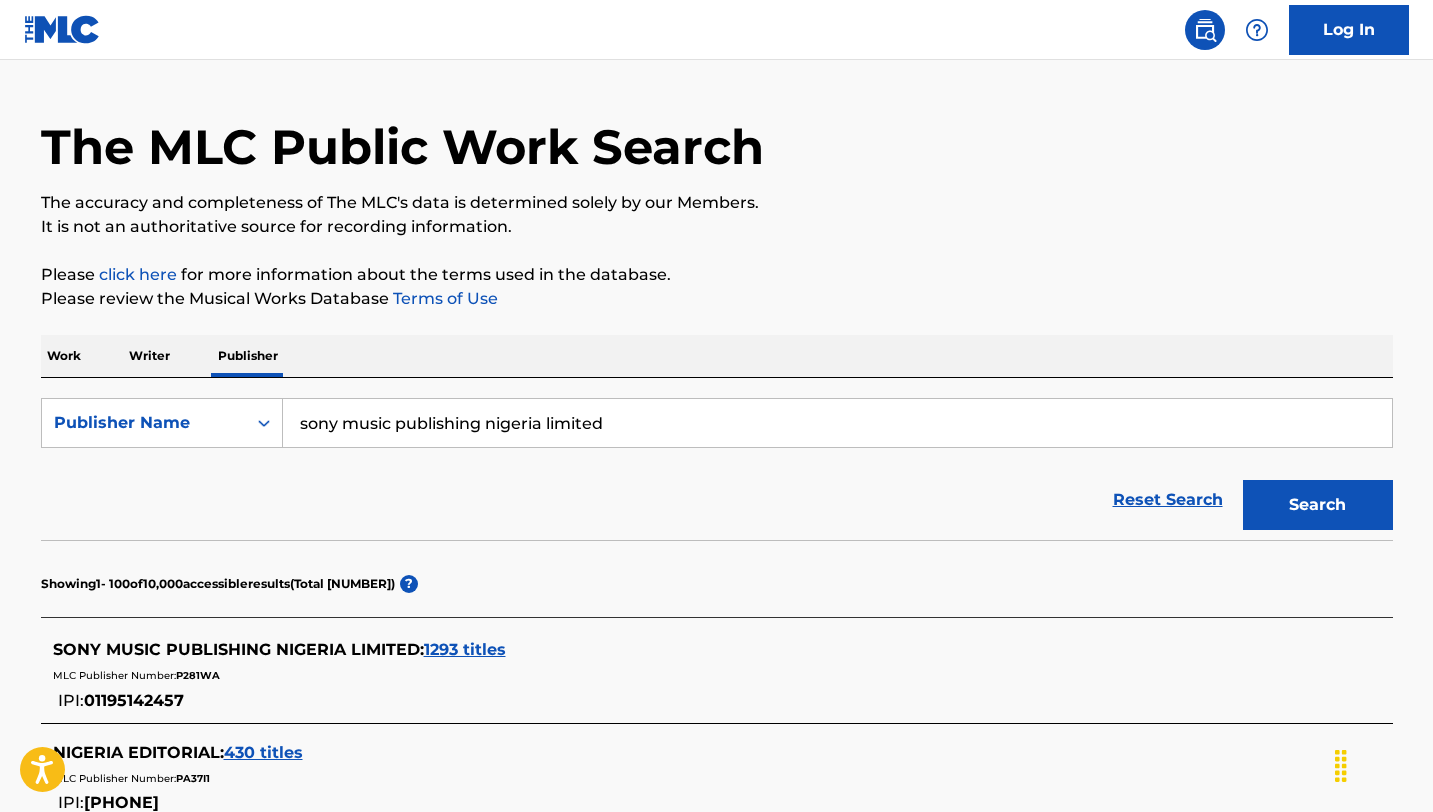 scroll, scrollTop: 0, scrollLeft: 0, axis: both 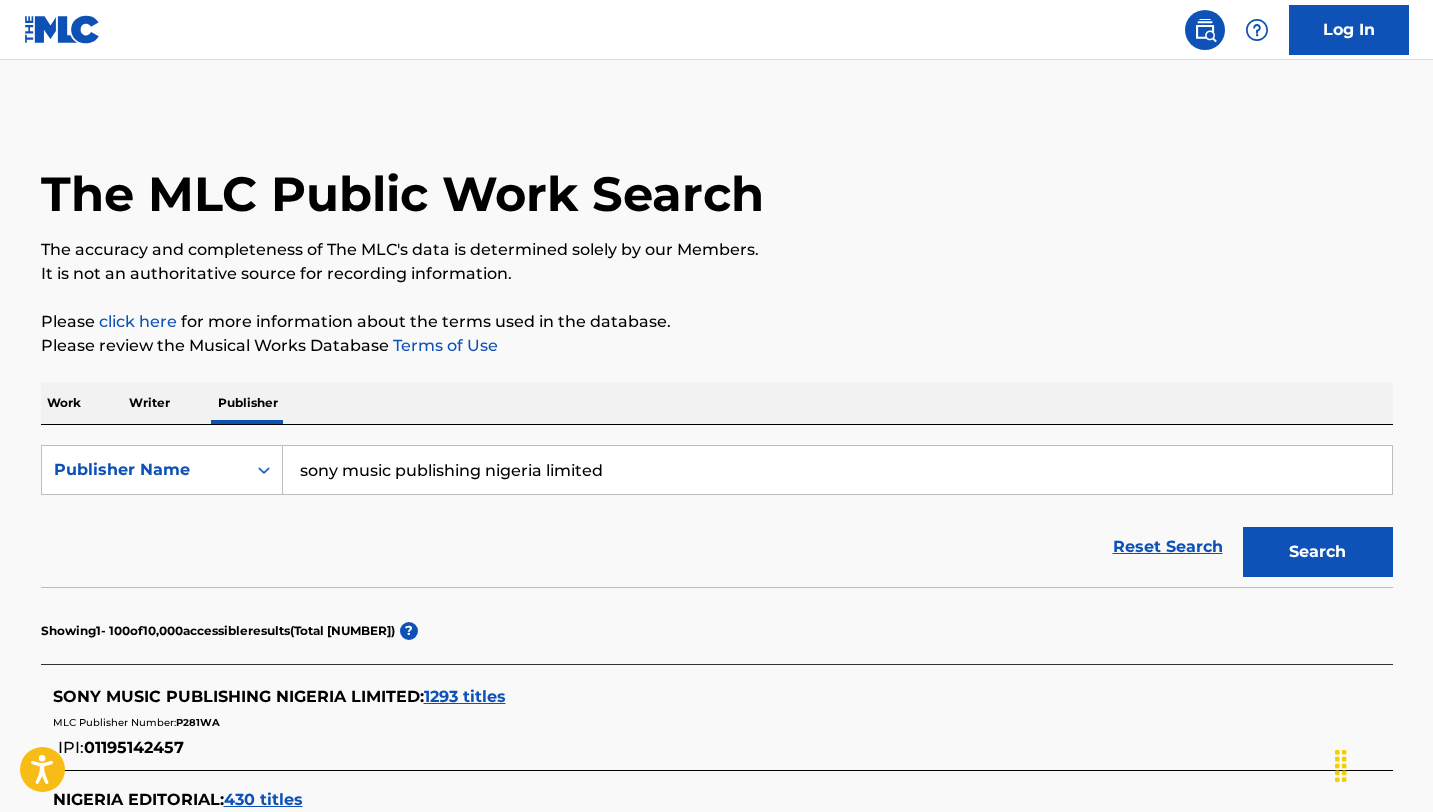 click on "Writer" at bounding box center [149, 403] 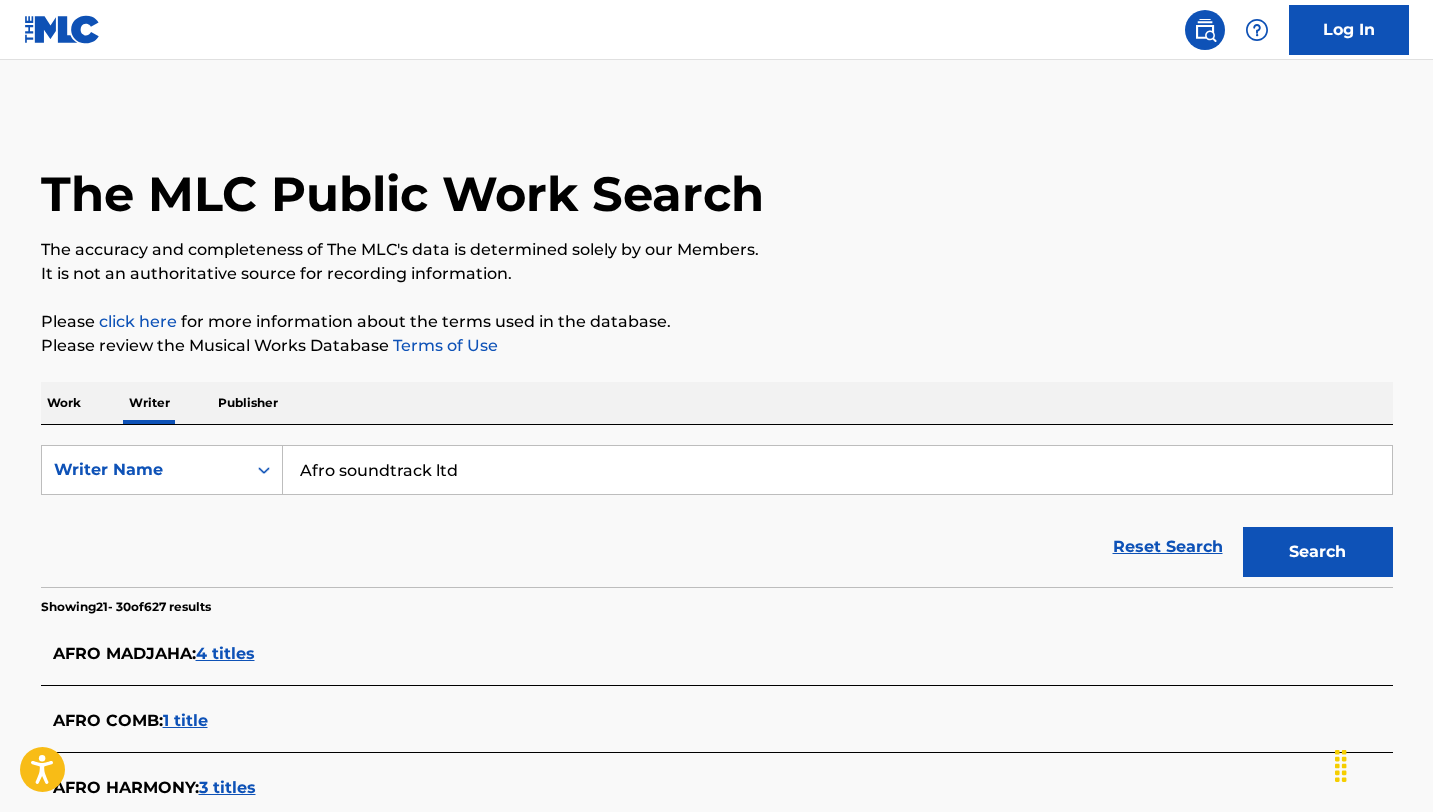 click on "Afro soundtrack ltd" at bounding box center (837, 470) 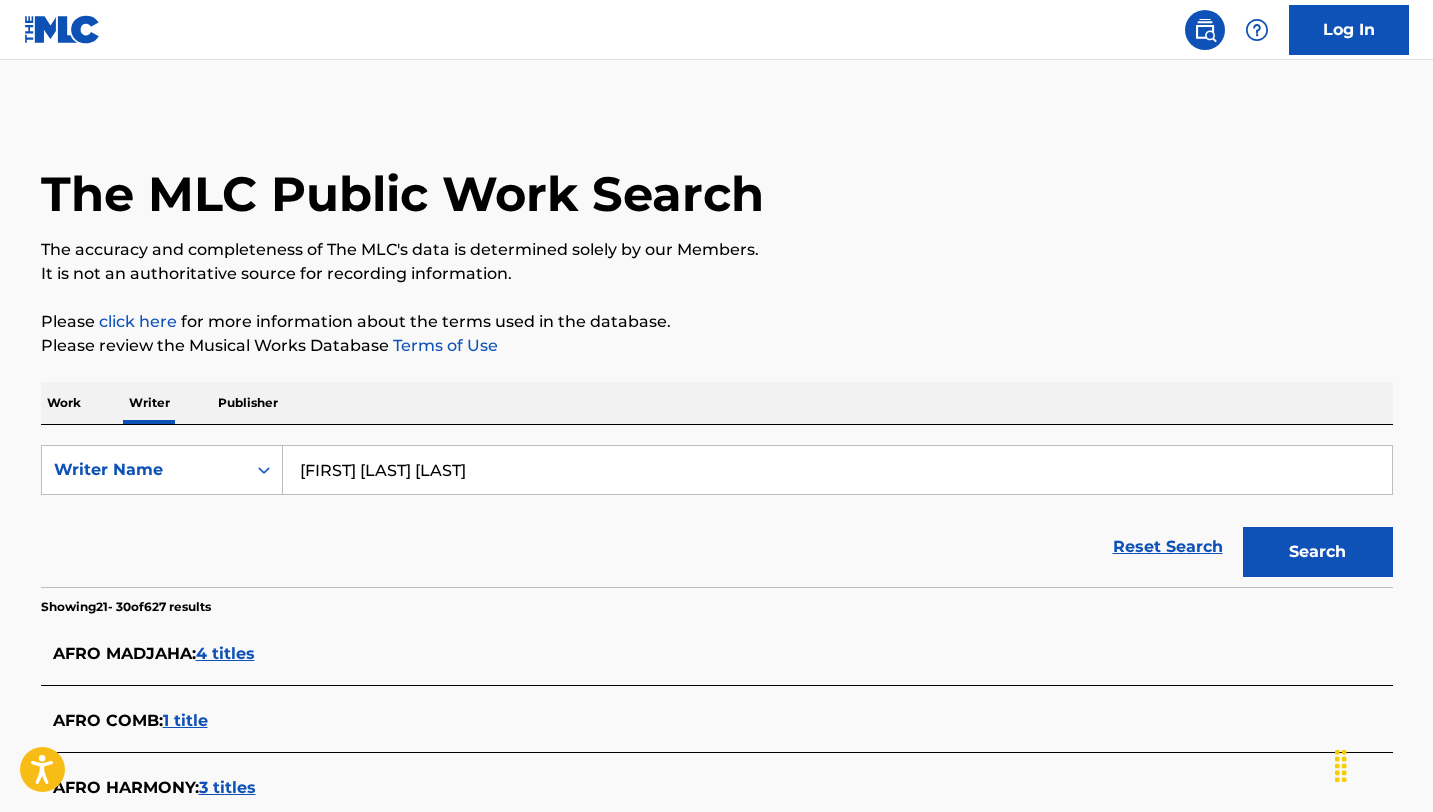 type on "[FIRST] [LAST] [LAST]" 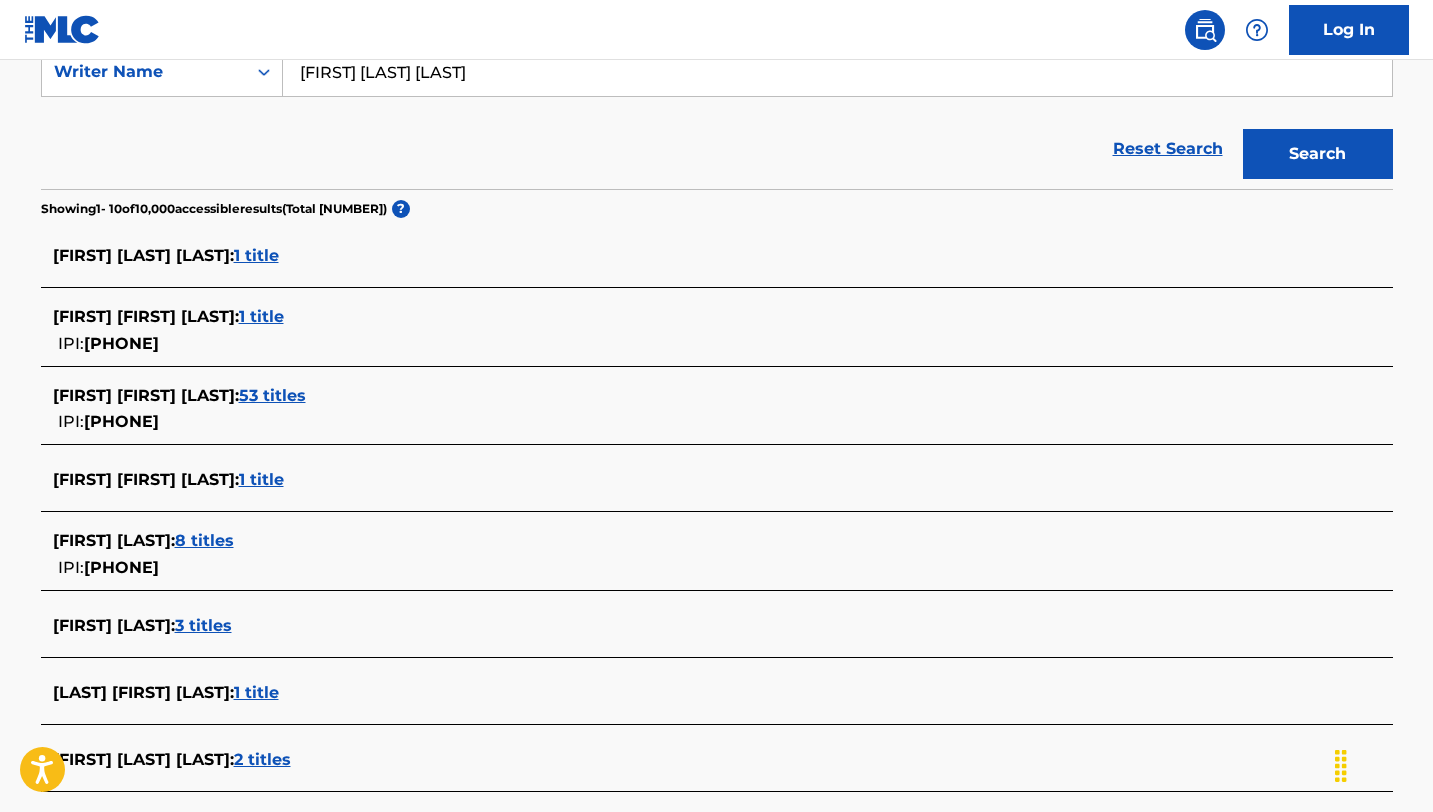 scroll, scrollTop: 399, scrollLeft: 0, axis: vertical 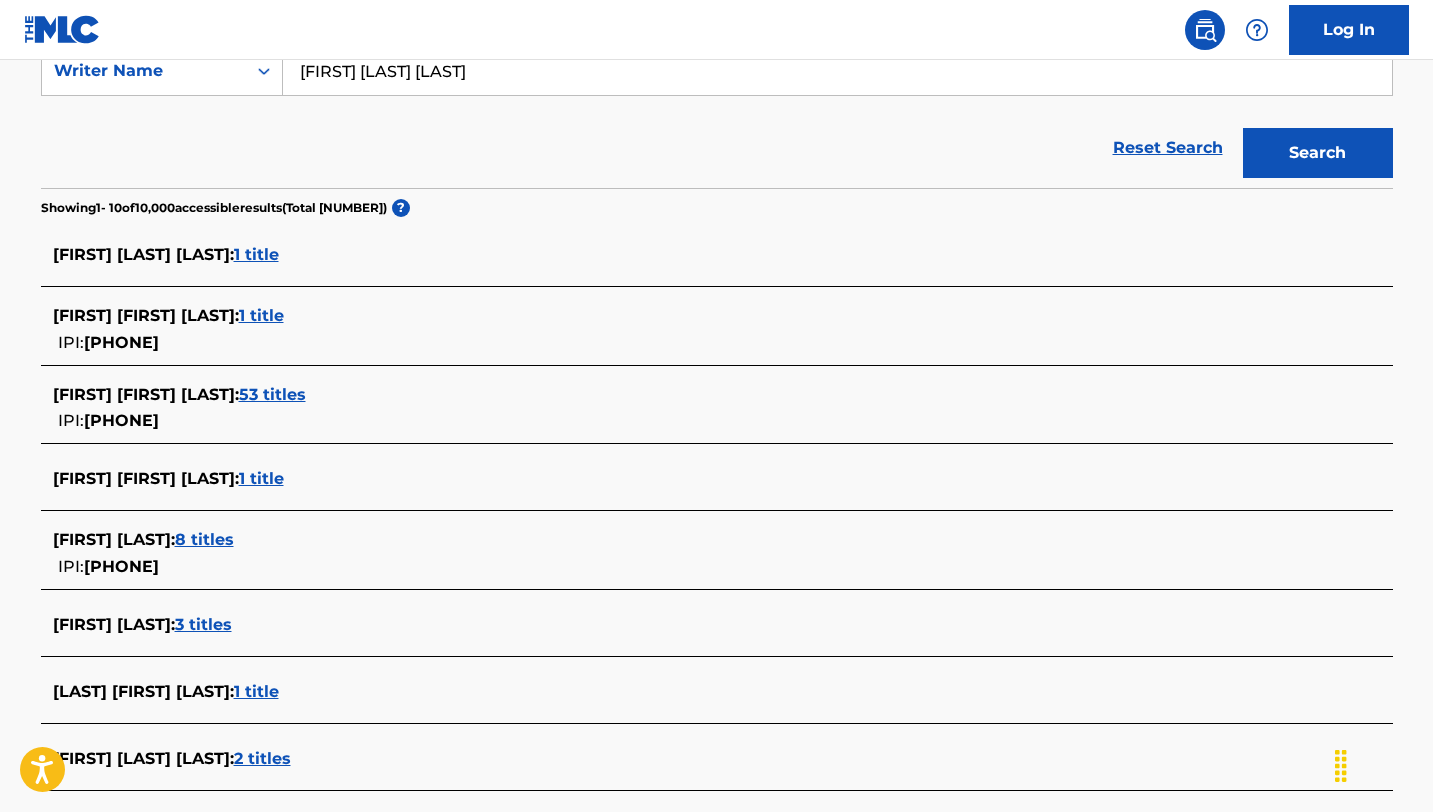 click on "8 titles" at bounding box center [204, 539] 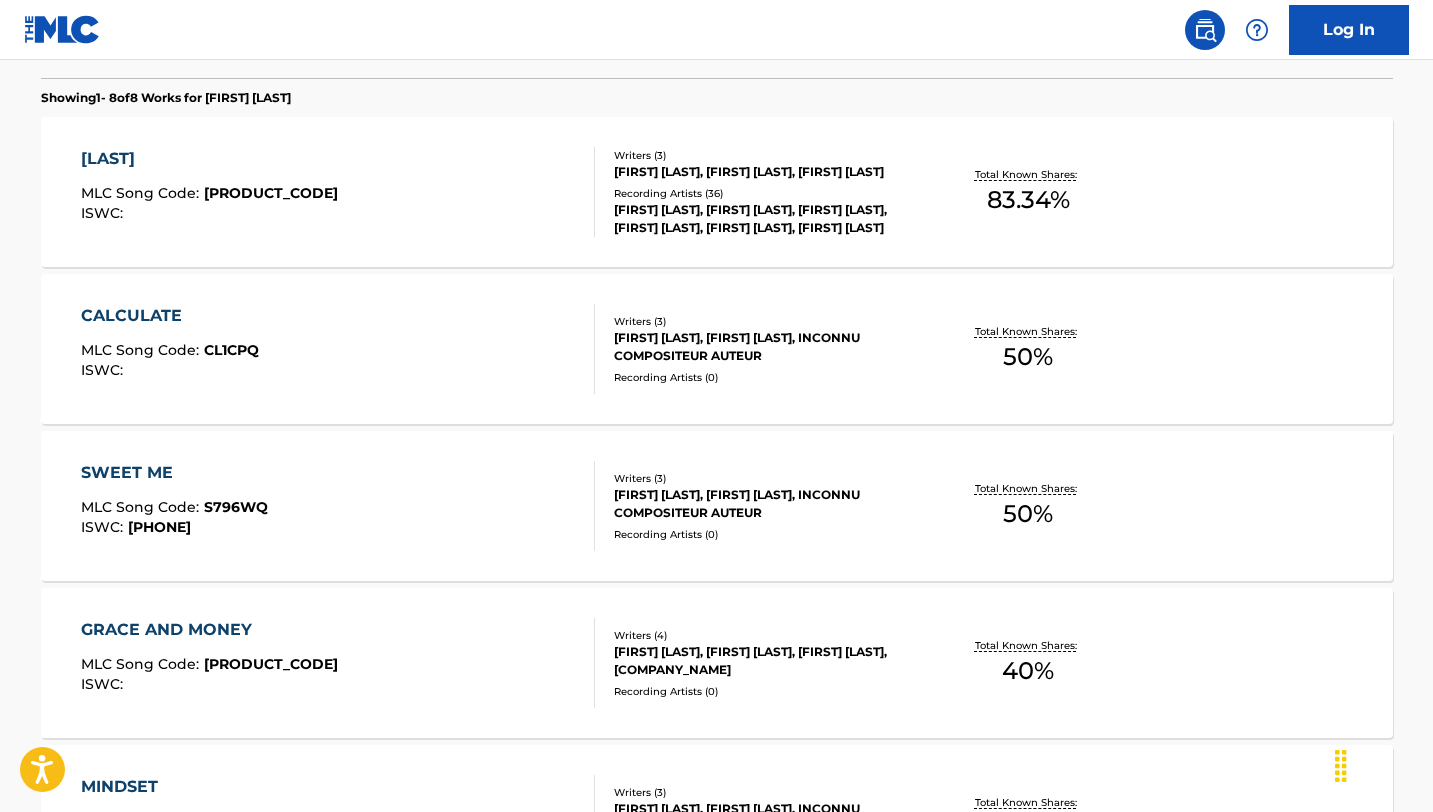 scroll, scrollTop: 564, scrollLeft: 0, axis: vertical 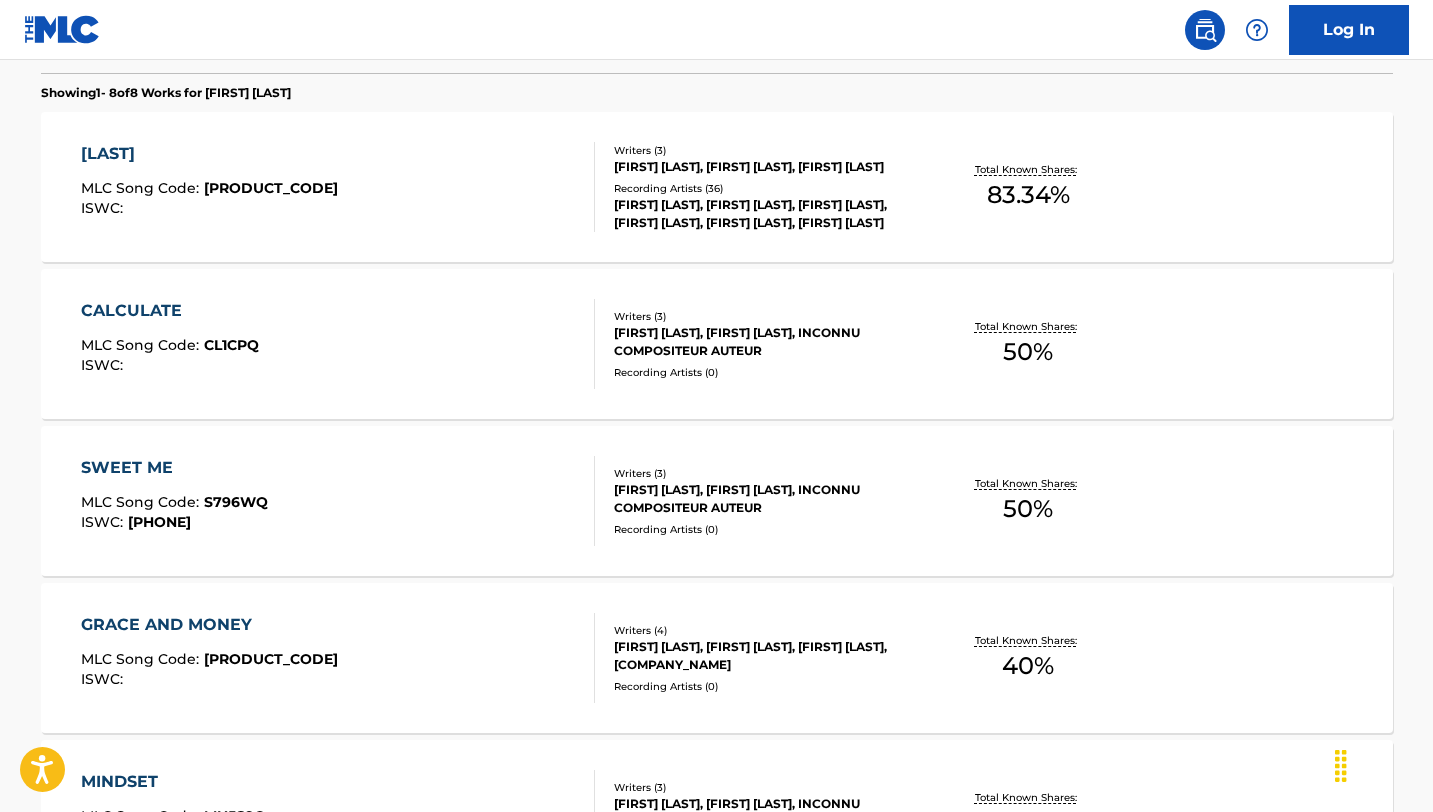 click on "CALCULATE" at bounding box center (170, 311) 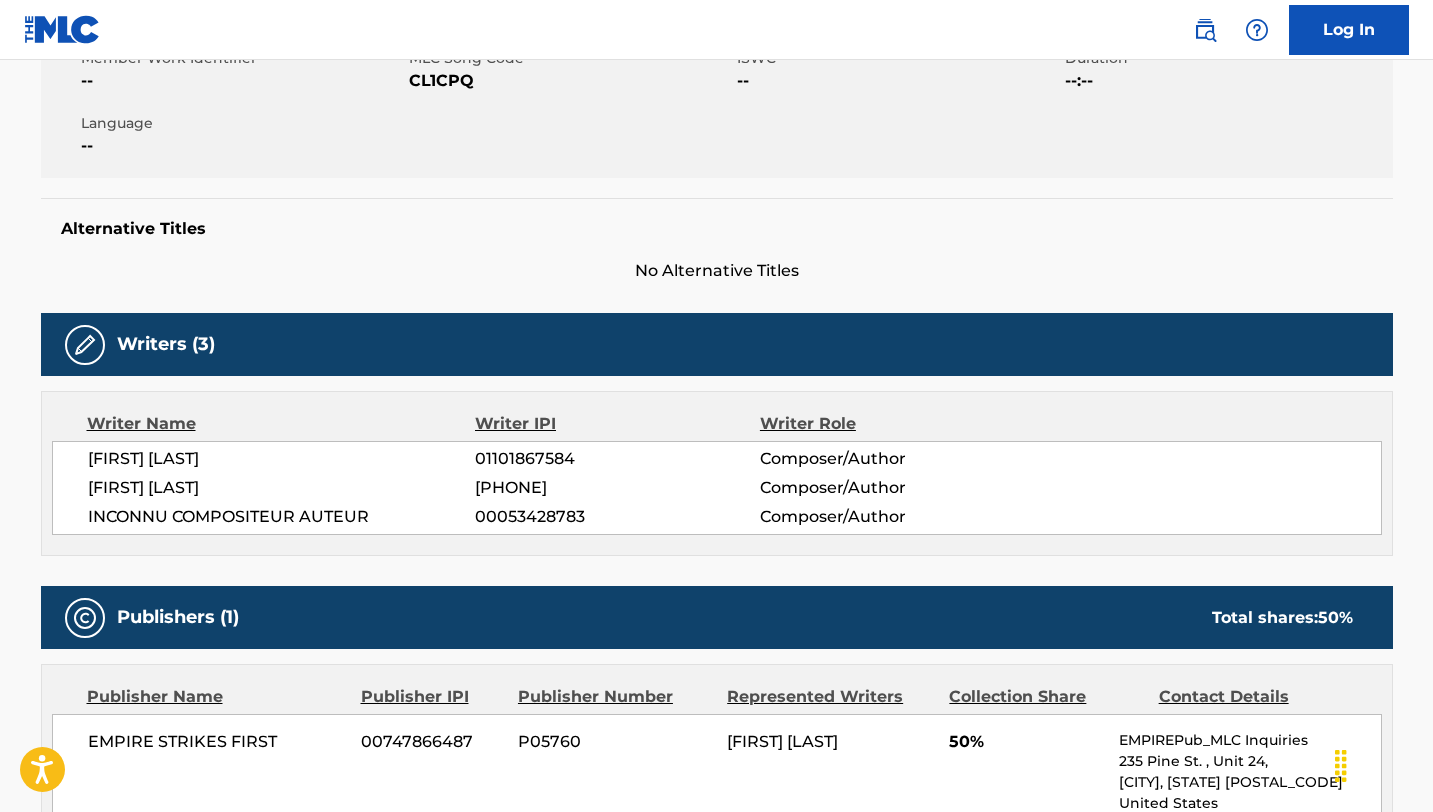 scroll, scrollTop: 732, scrollLeft: 0, axis: vertical 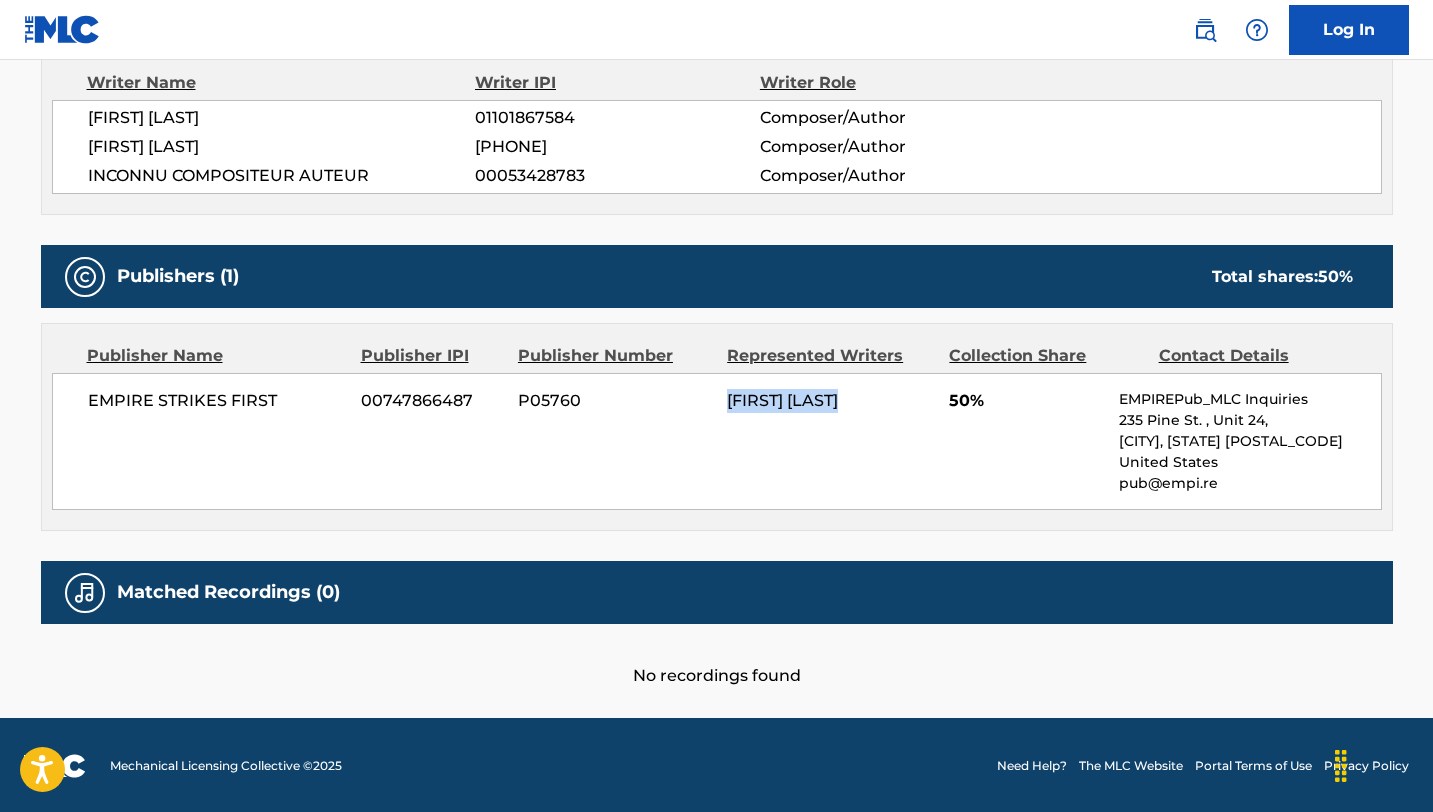 drag, startPoint x: 893, startPoint y: 404, endPoint x: 709, endPoint y: 390, distance: 184.53185 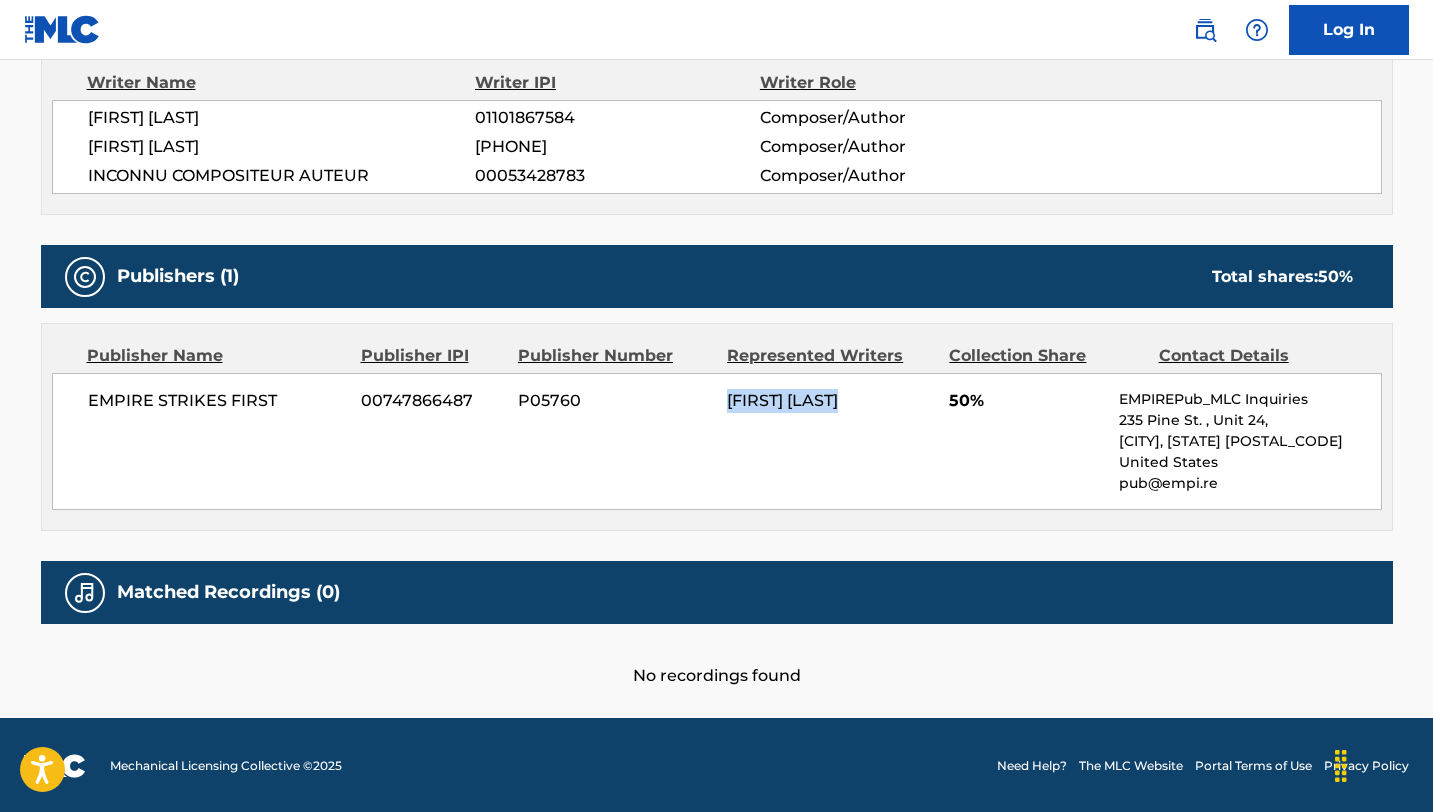 copy on "[FIRST] [LAST]" 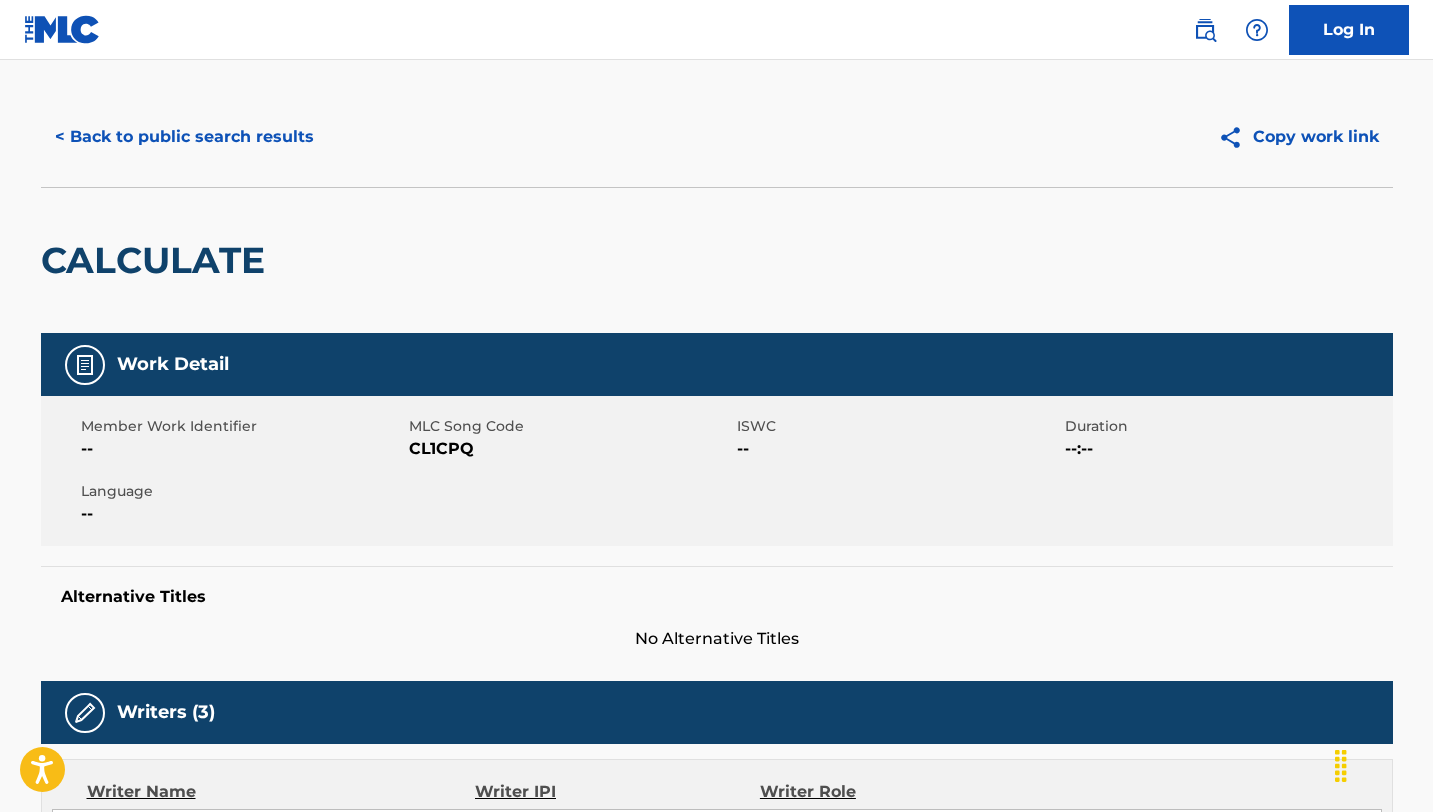 scroll, scrollTop: 0, scrollLeft: 0, axis: both 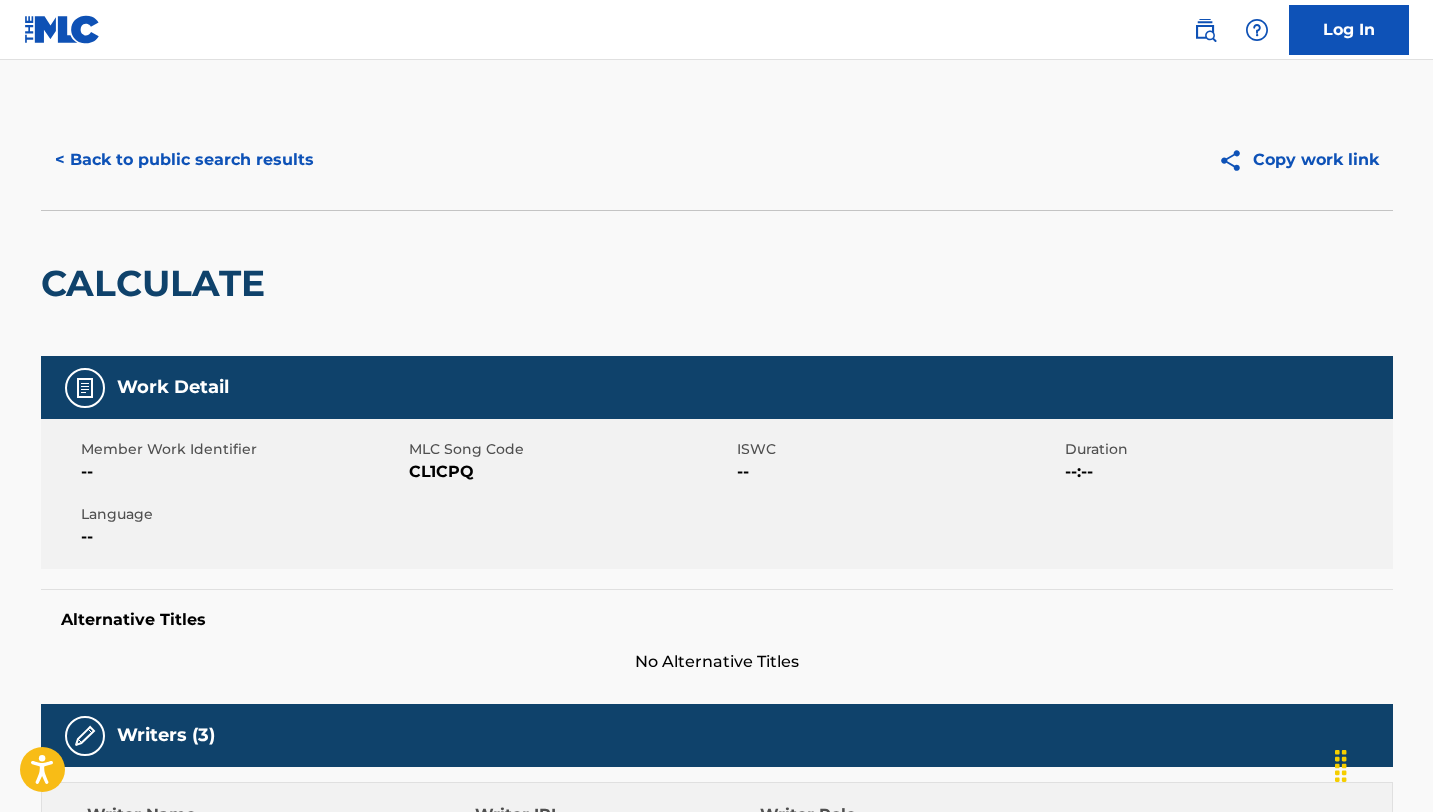 click on "< Back to public search results" at bounding box center (184, 160) 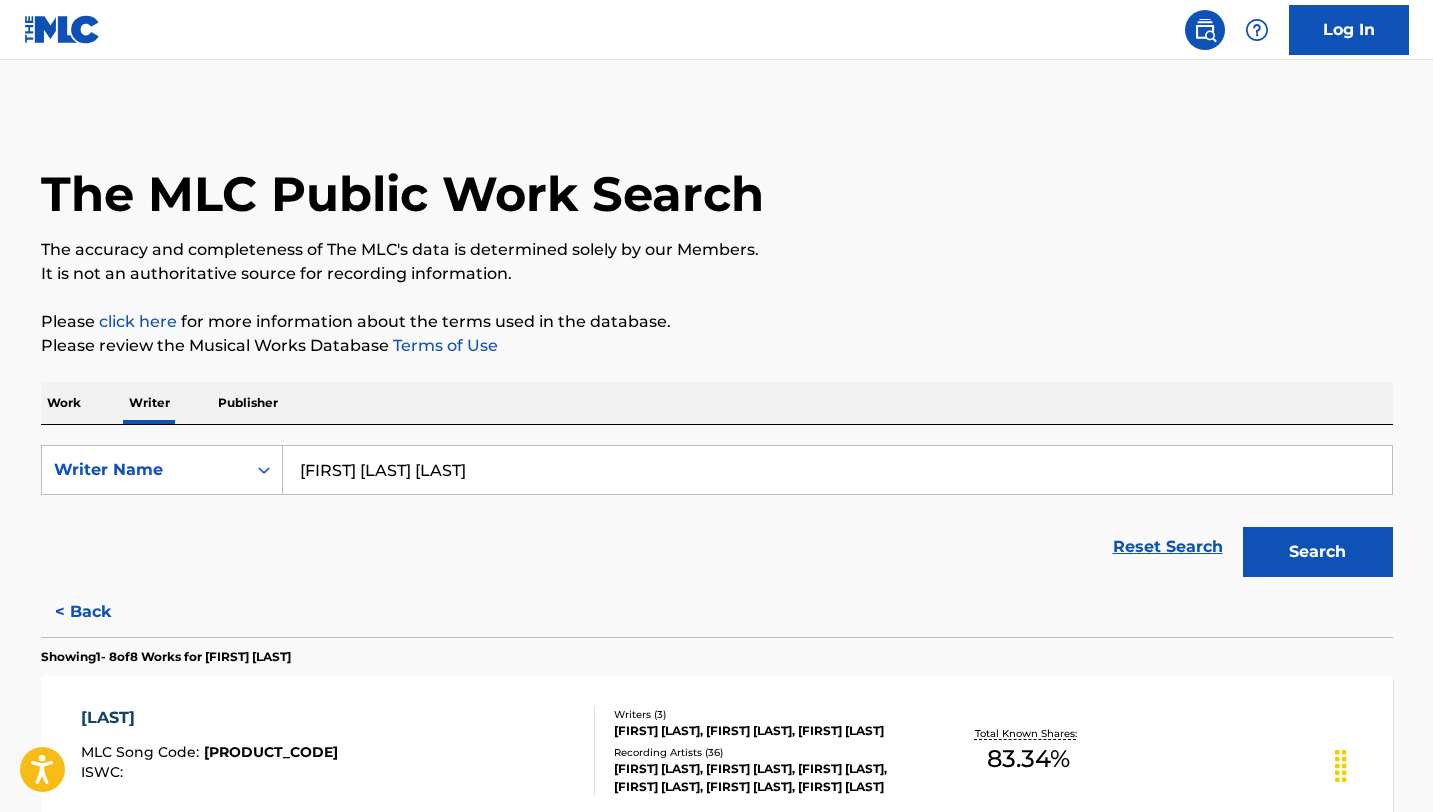 click on "< Back" at bounding box center [101, 612] 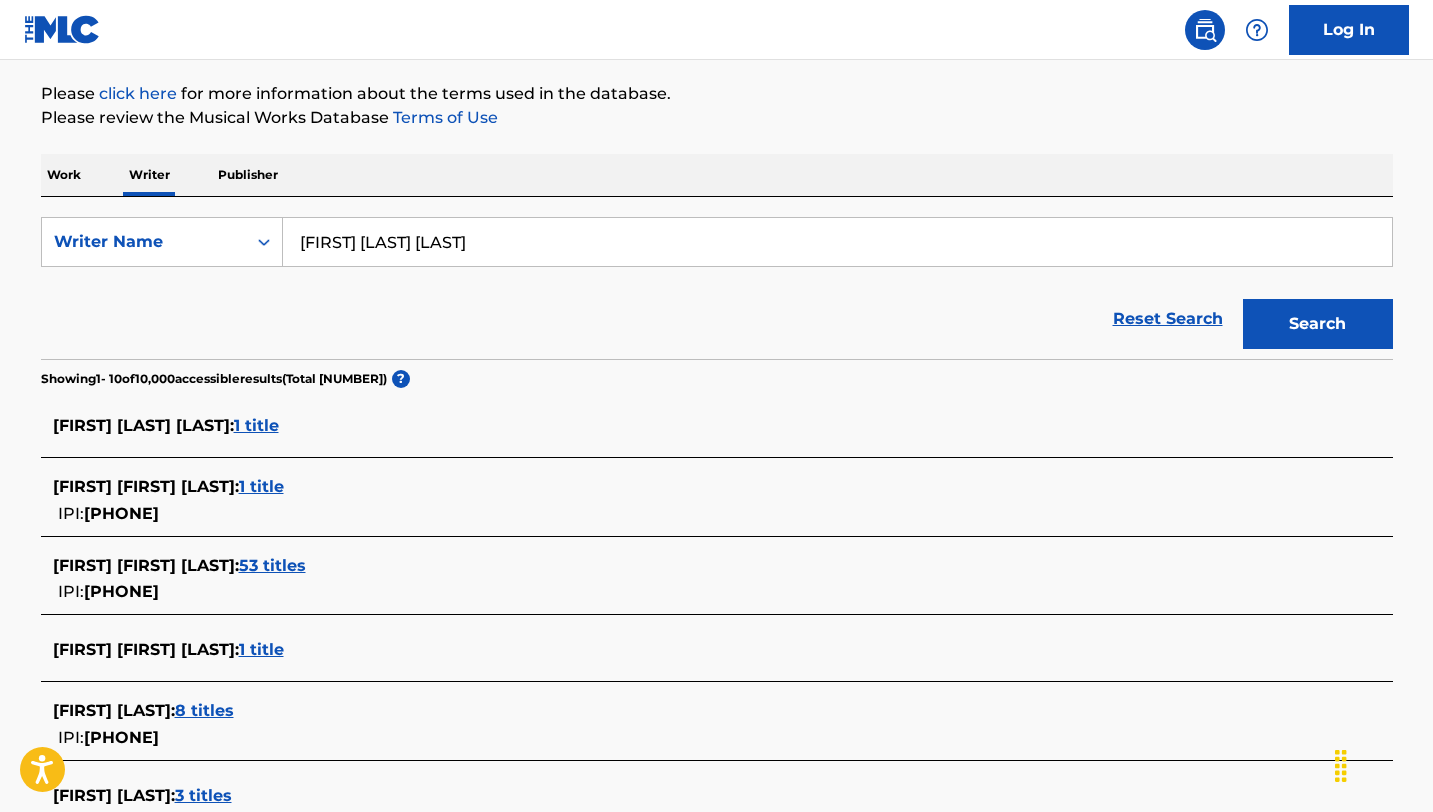 scroll, scrollTop: 275, scrollLeft: 0, axis: vertical 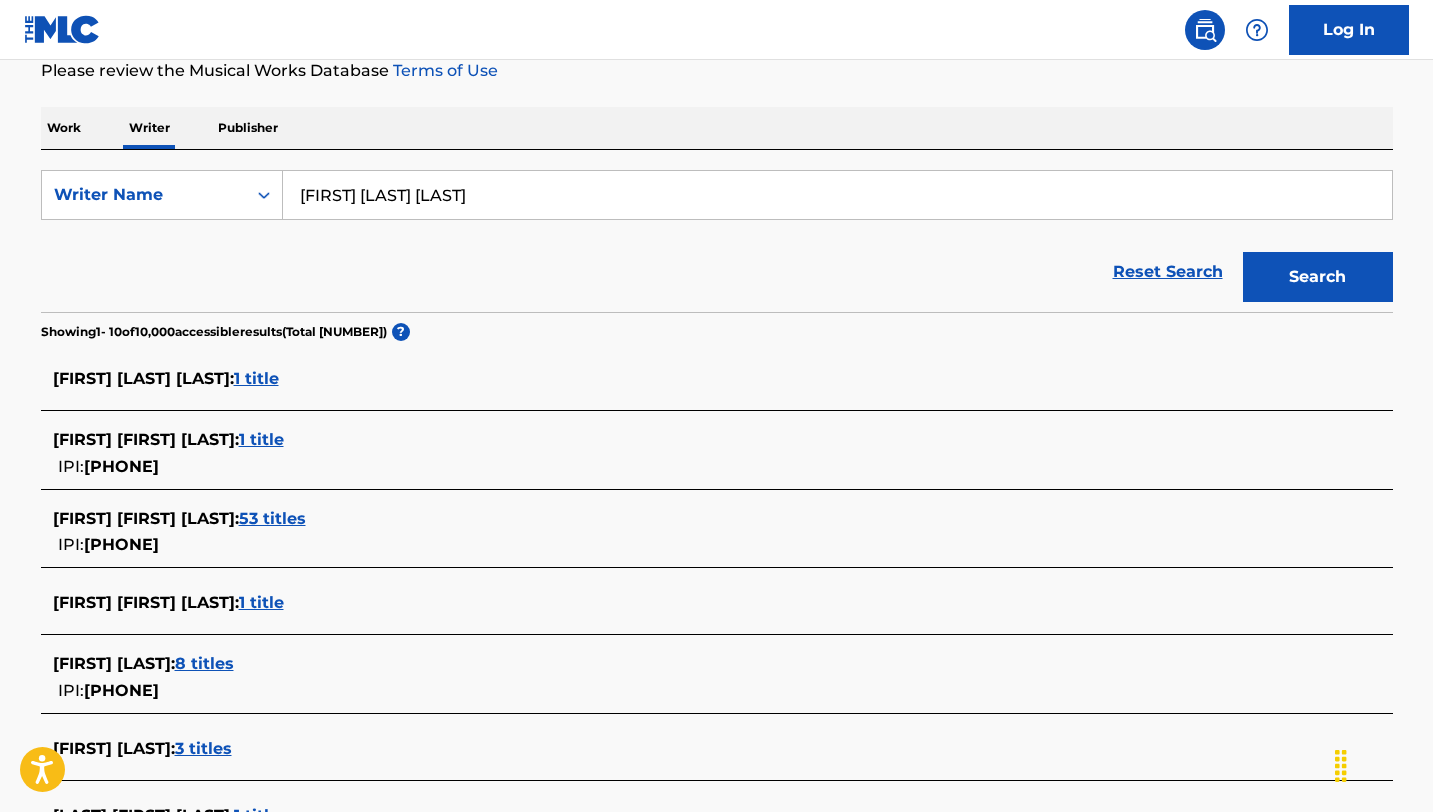 click on "53 titles" at bounding box center [272, 518] 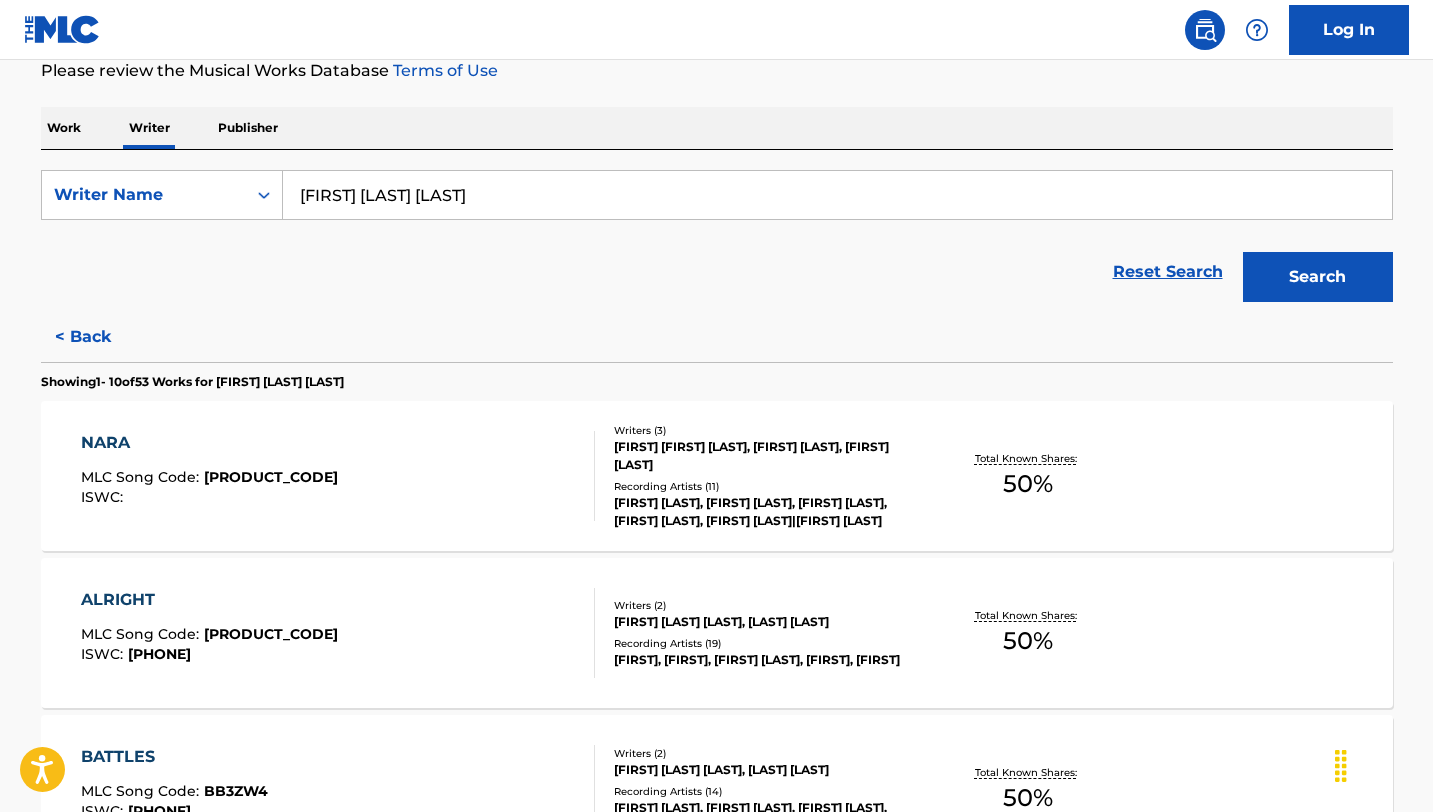 click on "NARA" at bounding box center [209, 443] 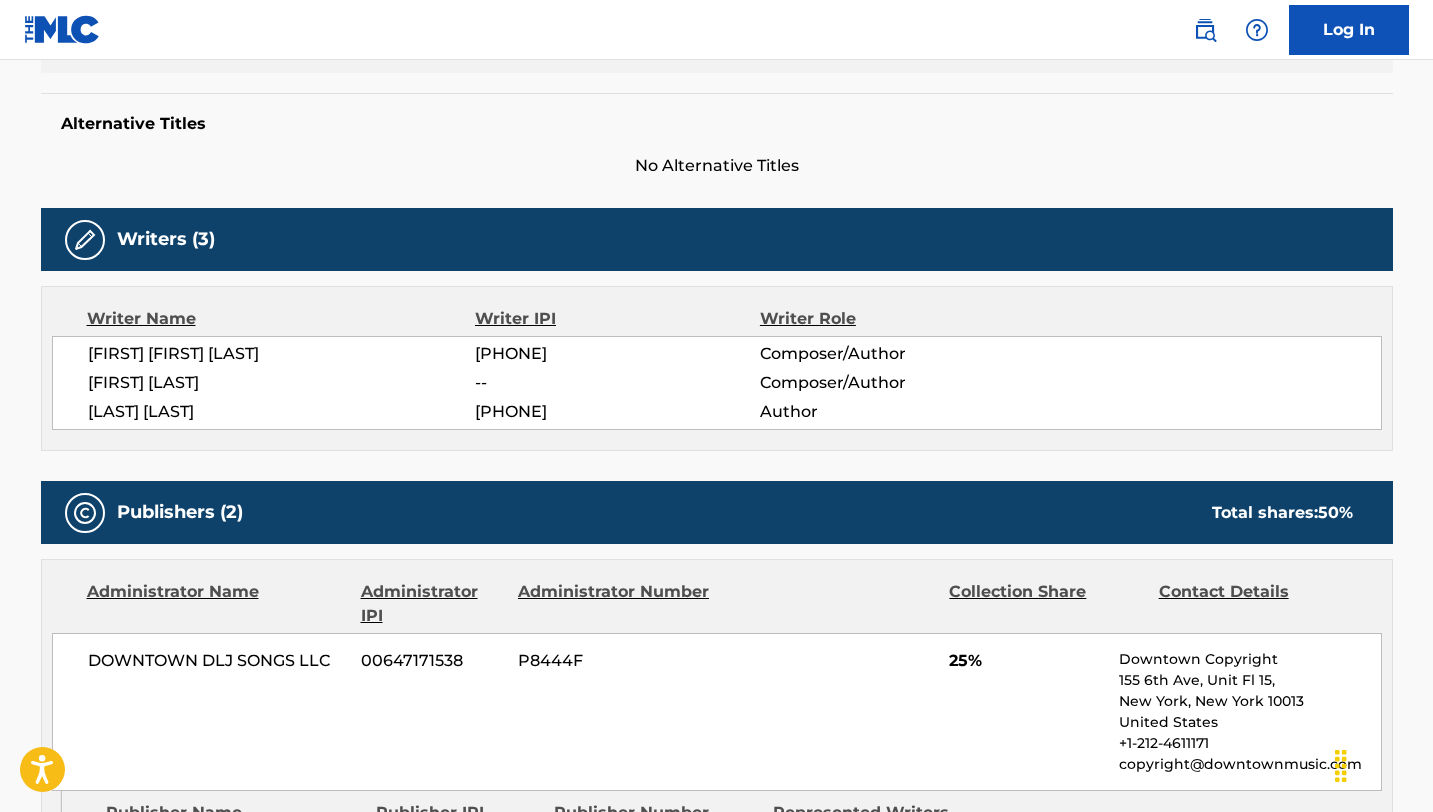 scroll, scrollTop: 0, scrollLeft: 0, axis: both 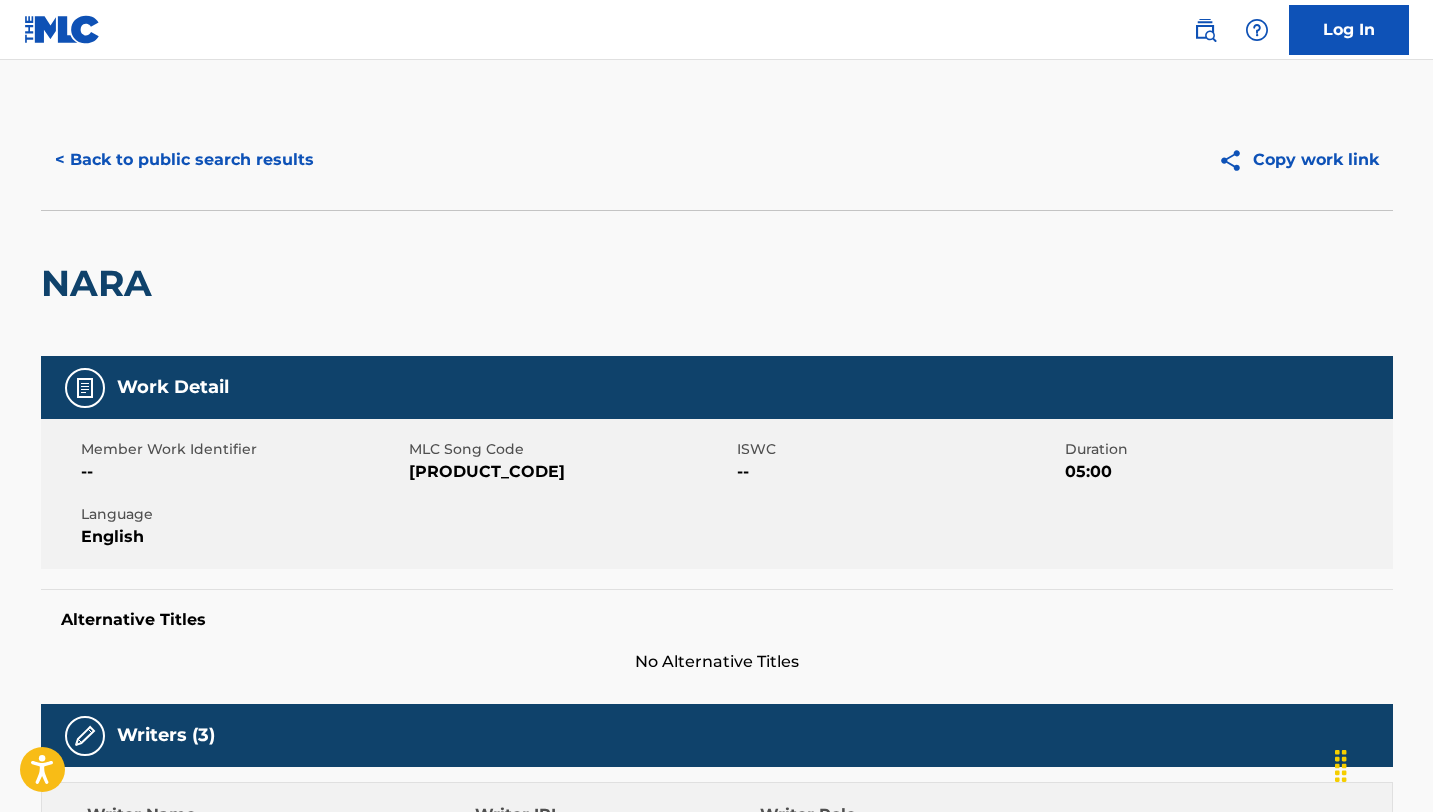 click on "< Back to public search results" at bounding box center (184, 160) 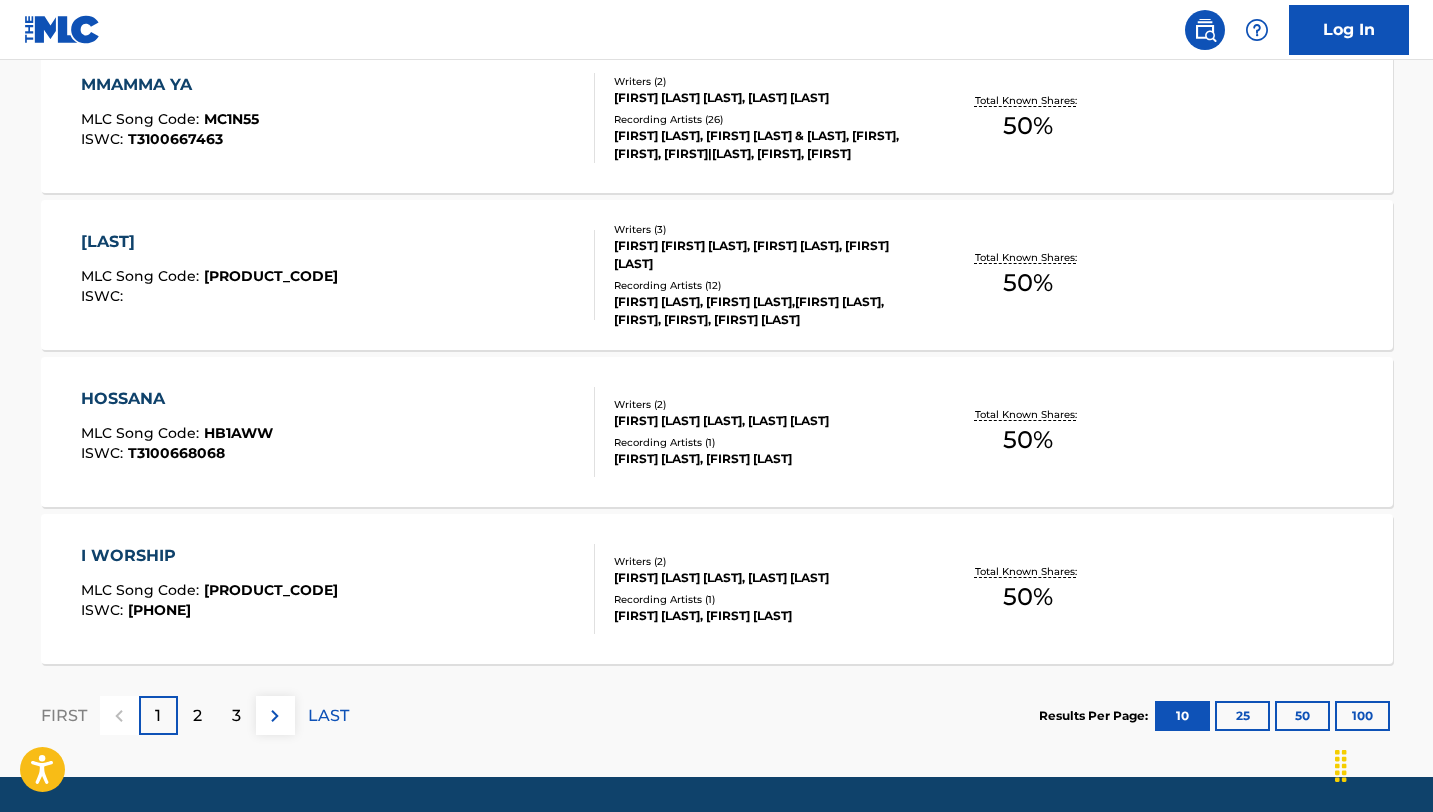 scroll, scrollTop: 1636, scrollLeft: 0, axis: vertical 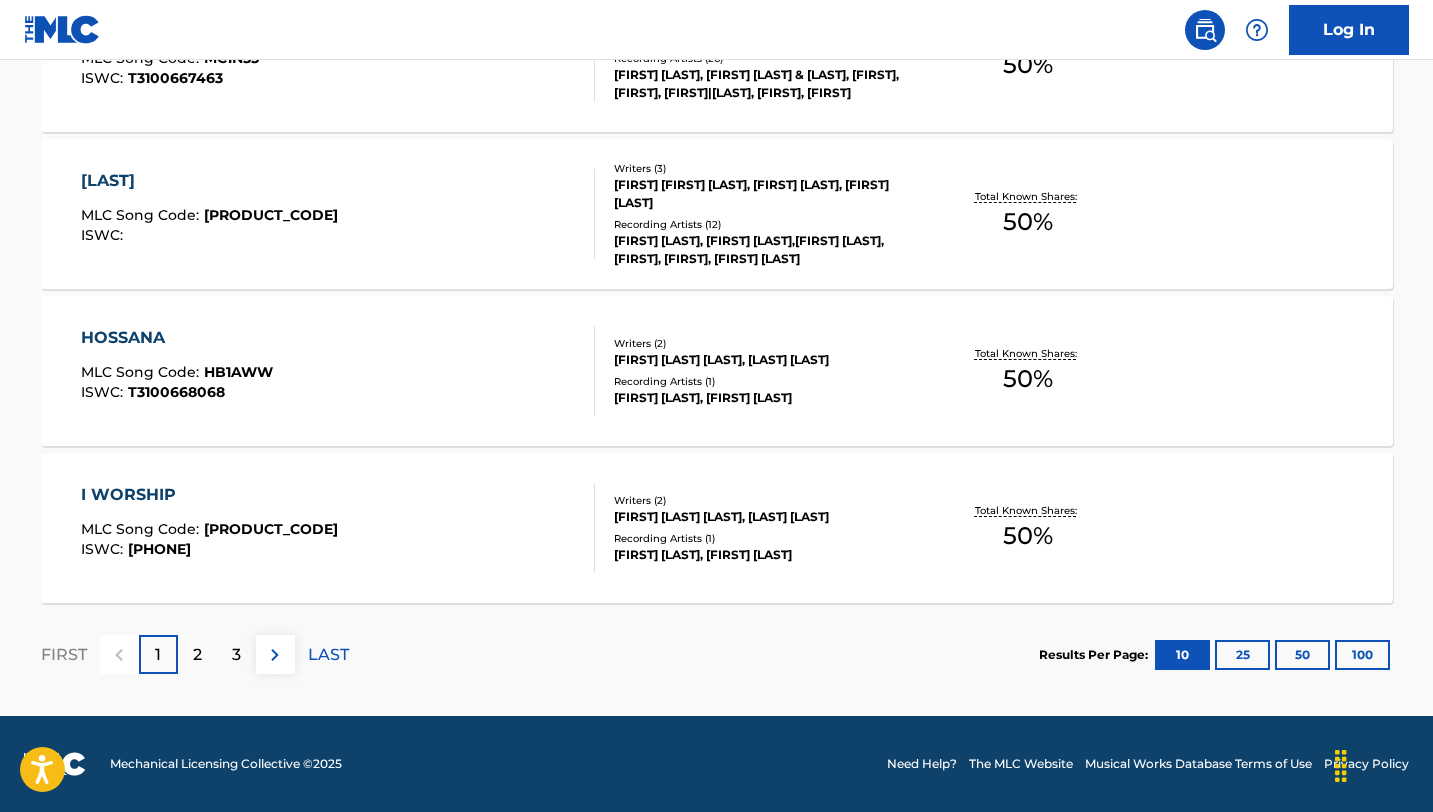 click on "HOSSANA" at bounding box center (177, 338) 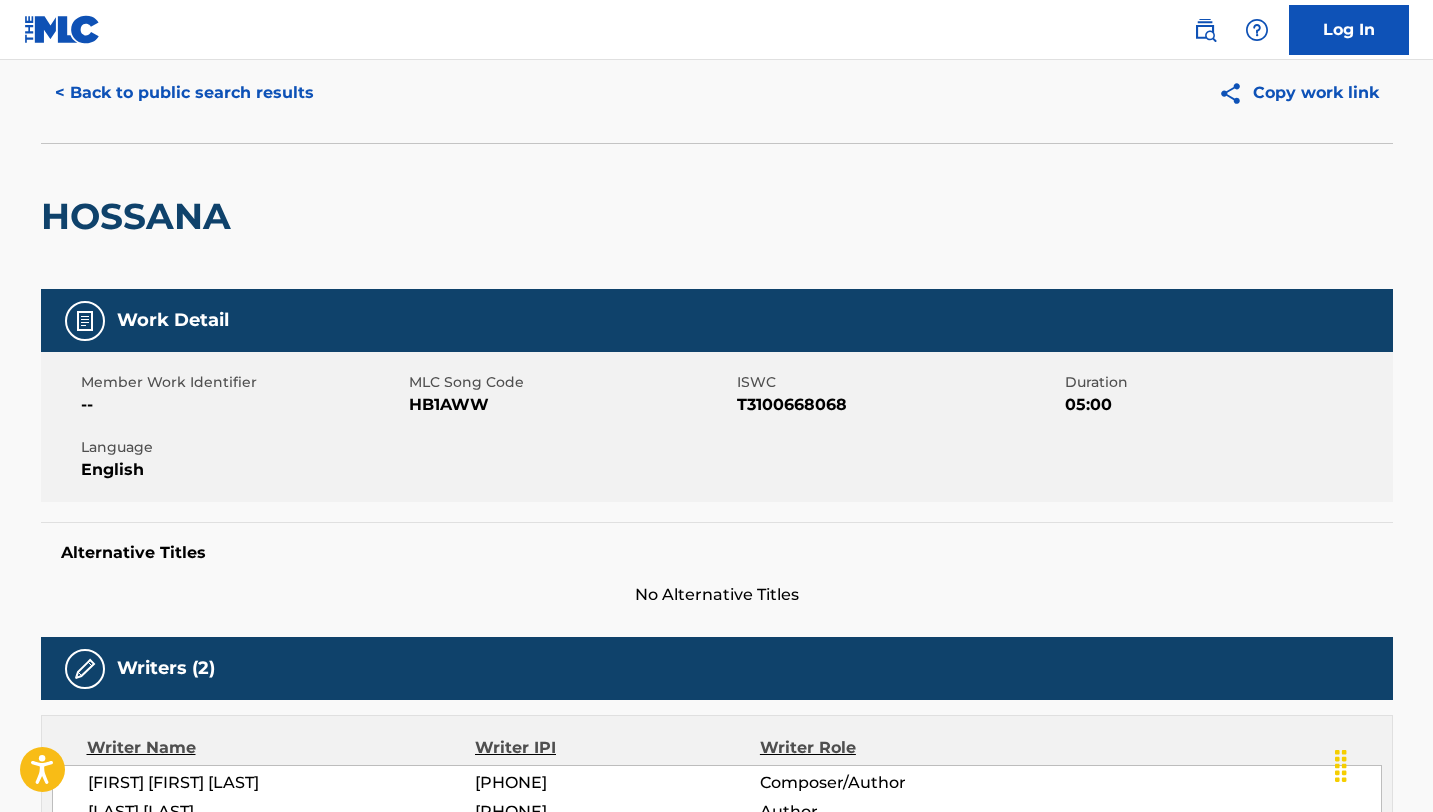 scroll, scrollTop: 0, scrollLeft: 0, axis: both 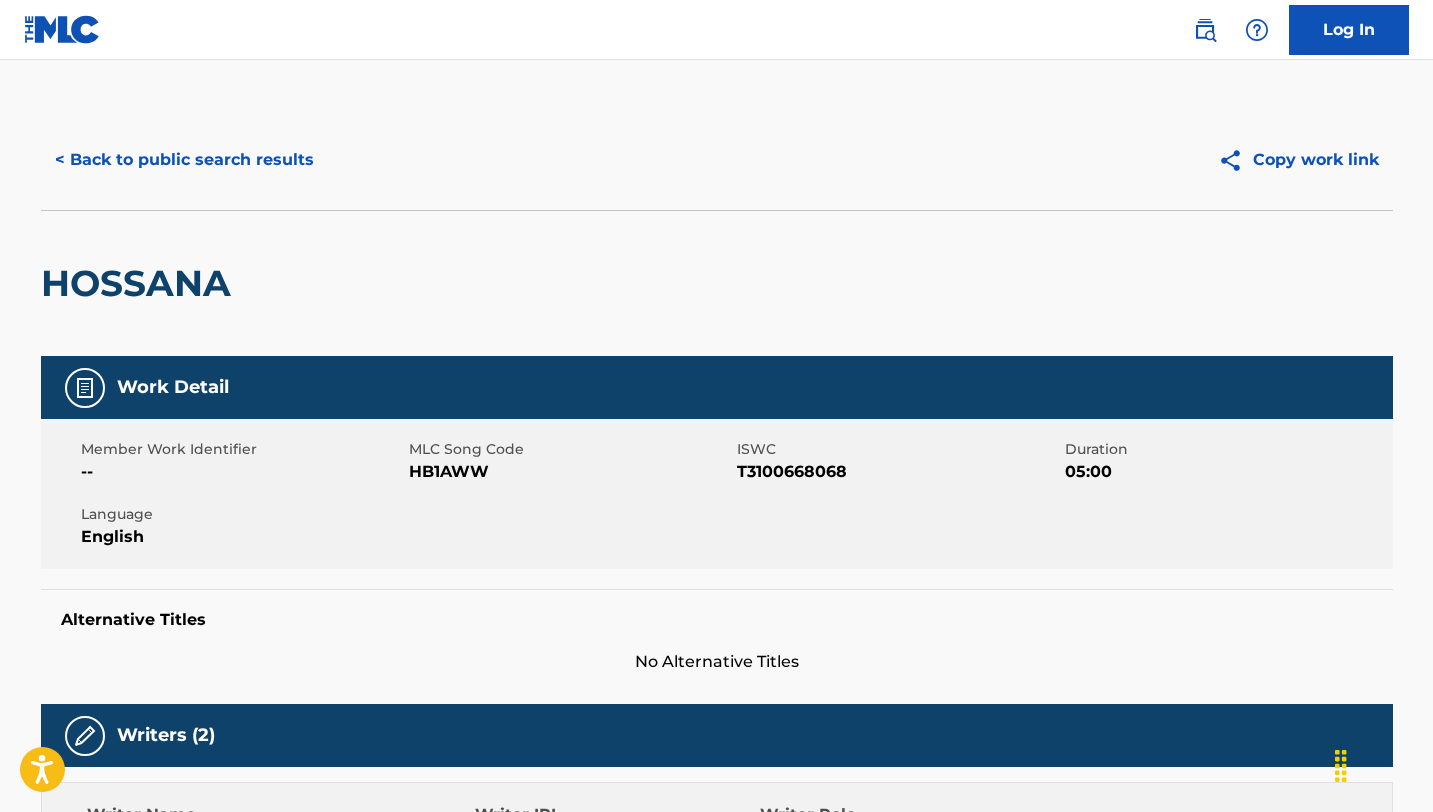 click on "< Back to public search results" at bounding box center (184, 160) 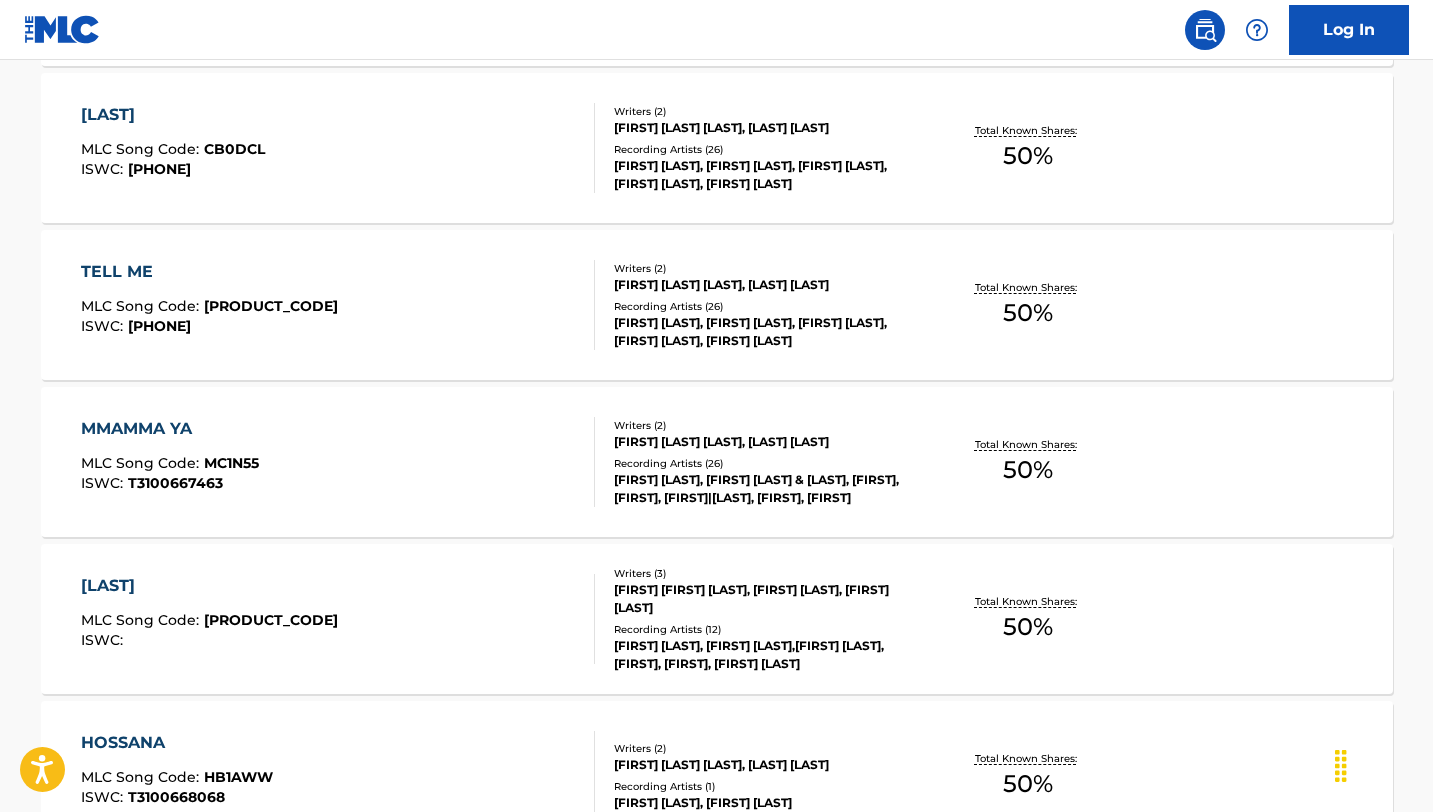 scroll, scrollTop: 1636, scrollLeft: 0, axis: vertical 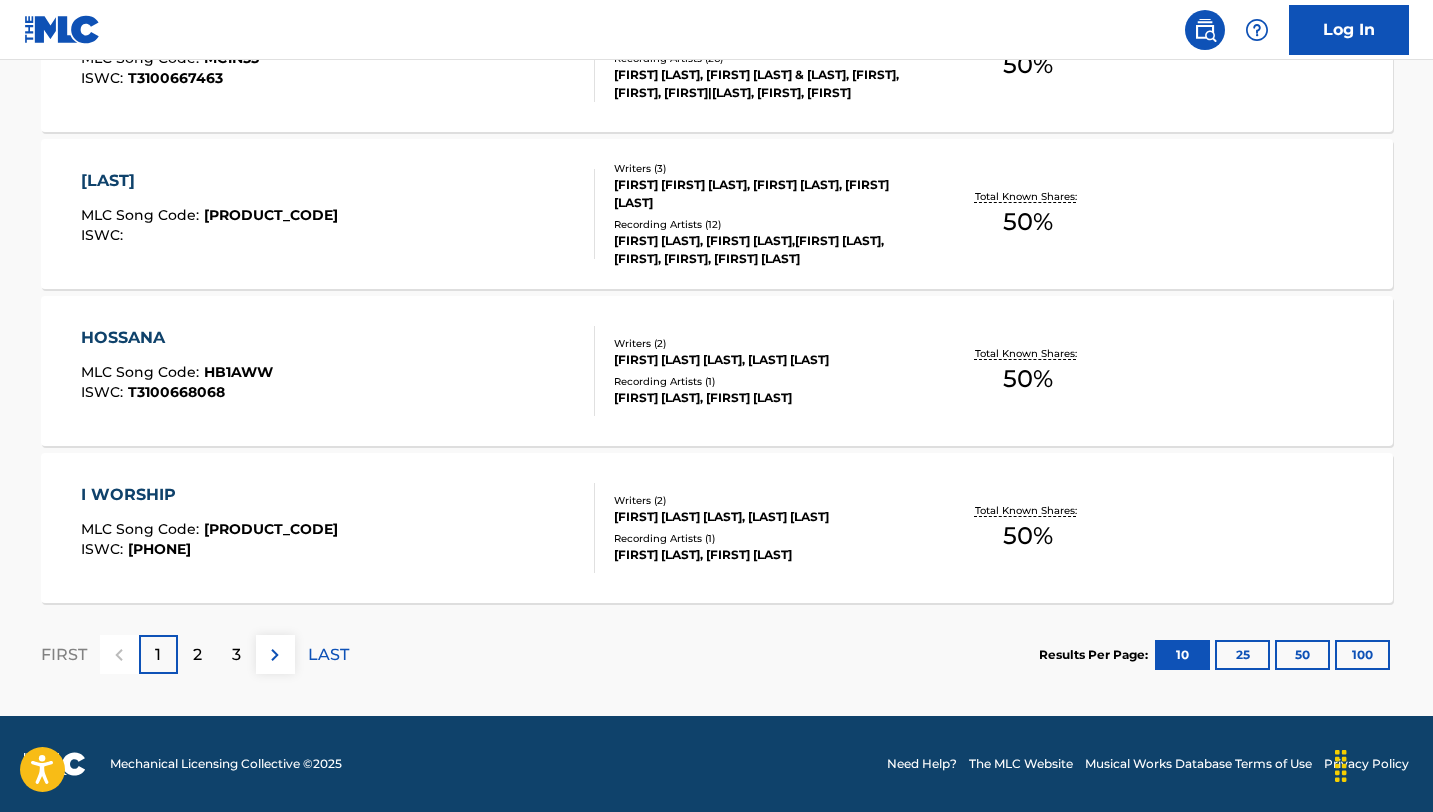 click on "3" at bounding box center (236, 655) 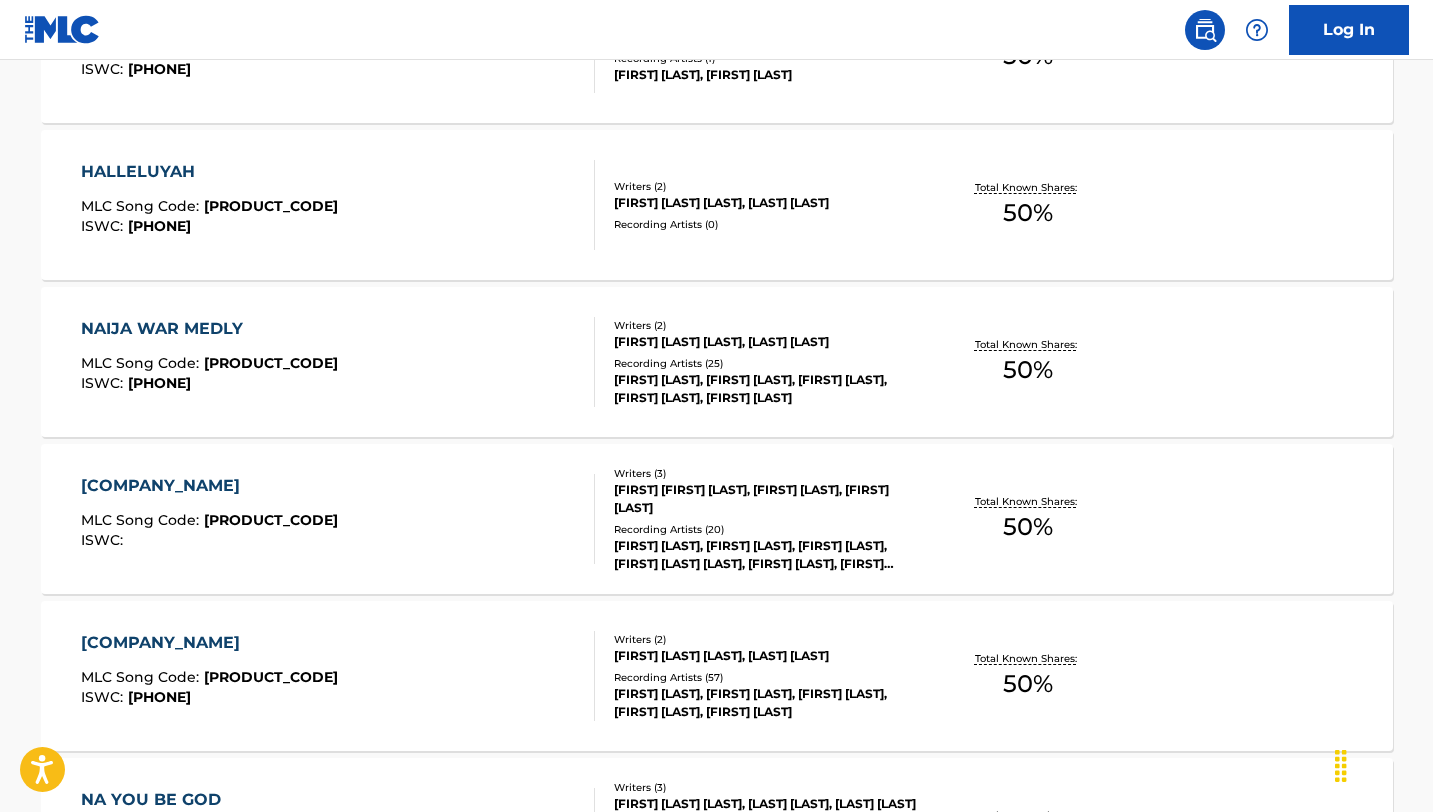 scroll, scrollTop: 706, scrollLeft: 0, axis: vertical 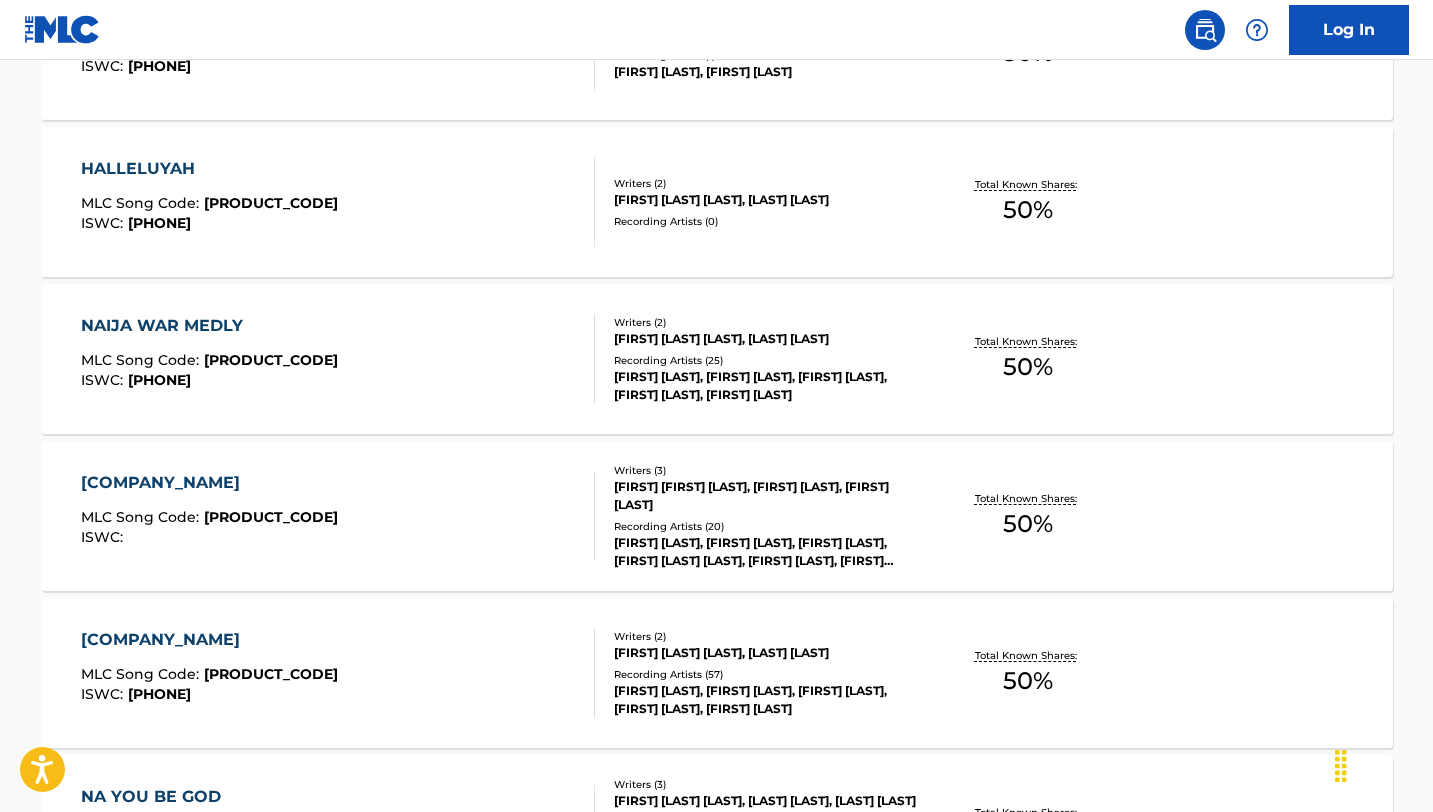 click on "[PRODUCT_CODE]" at bounding box center [271, 674] 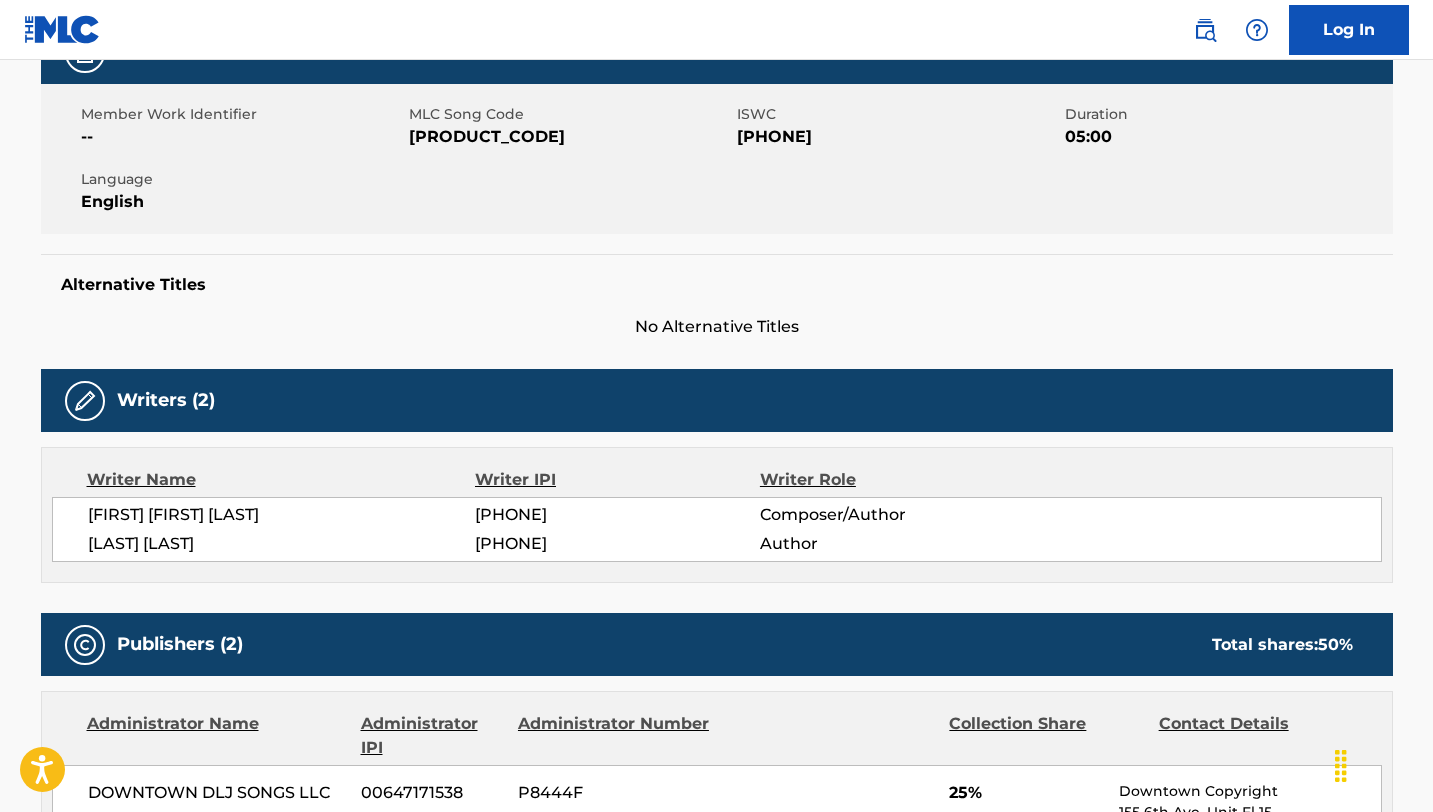 scroll, scrollTop: 0, scrollLeft: 0, axis: both 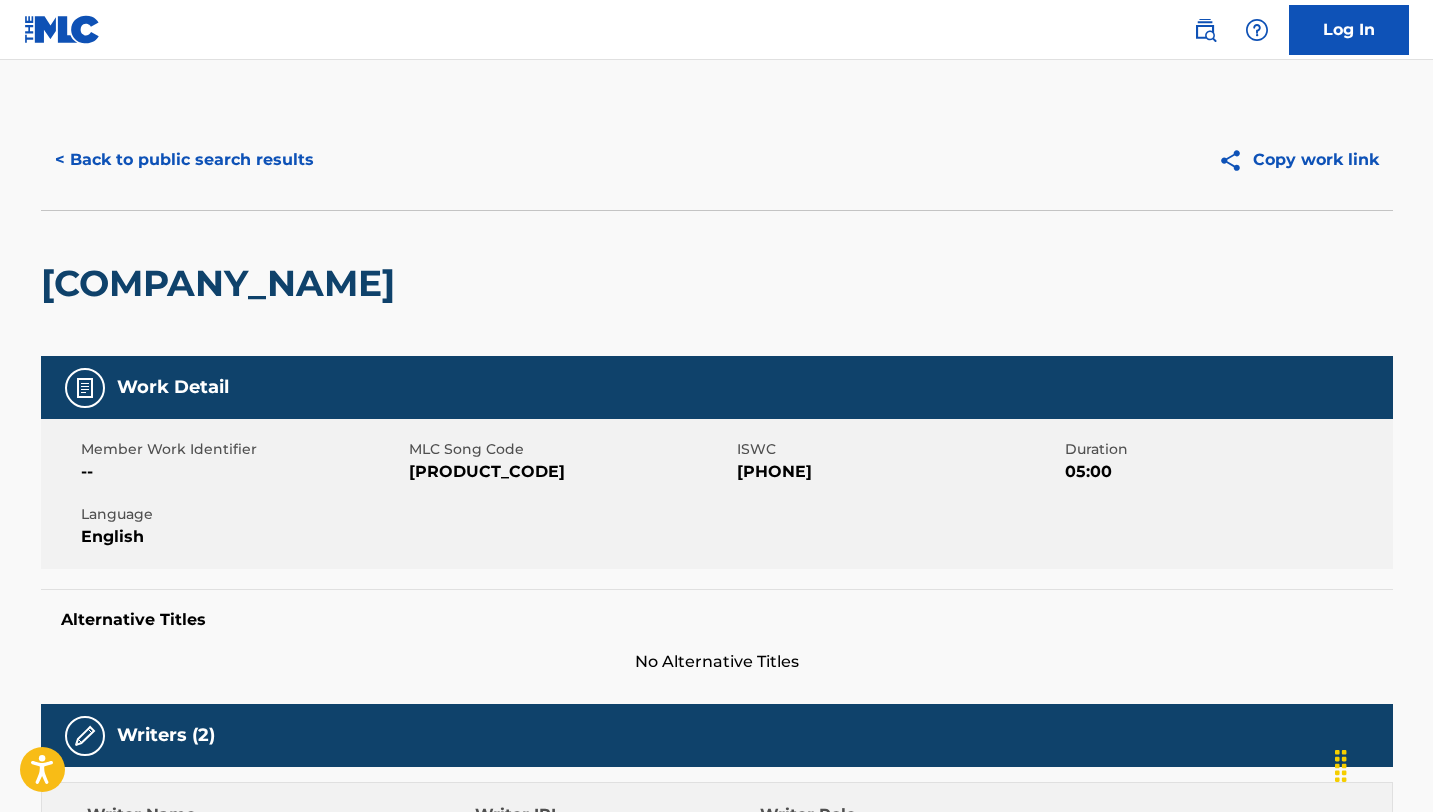 click on "< Back to public search results" at bounding box center (184, 160) 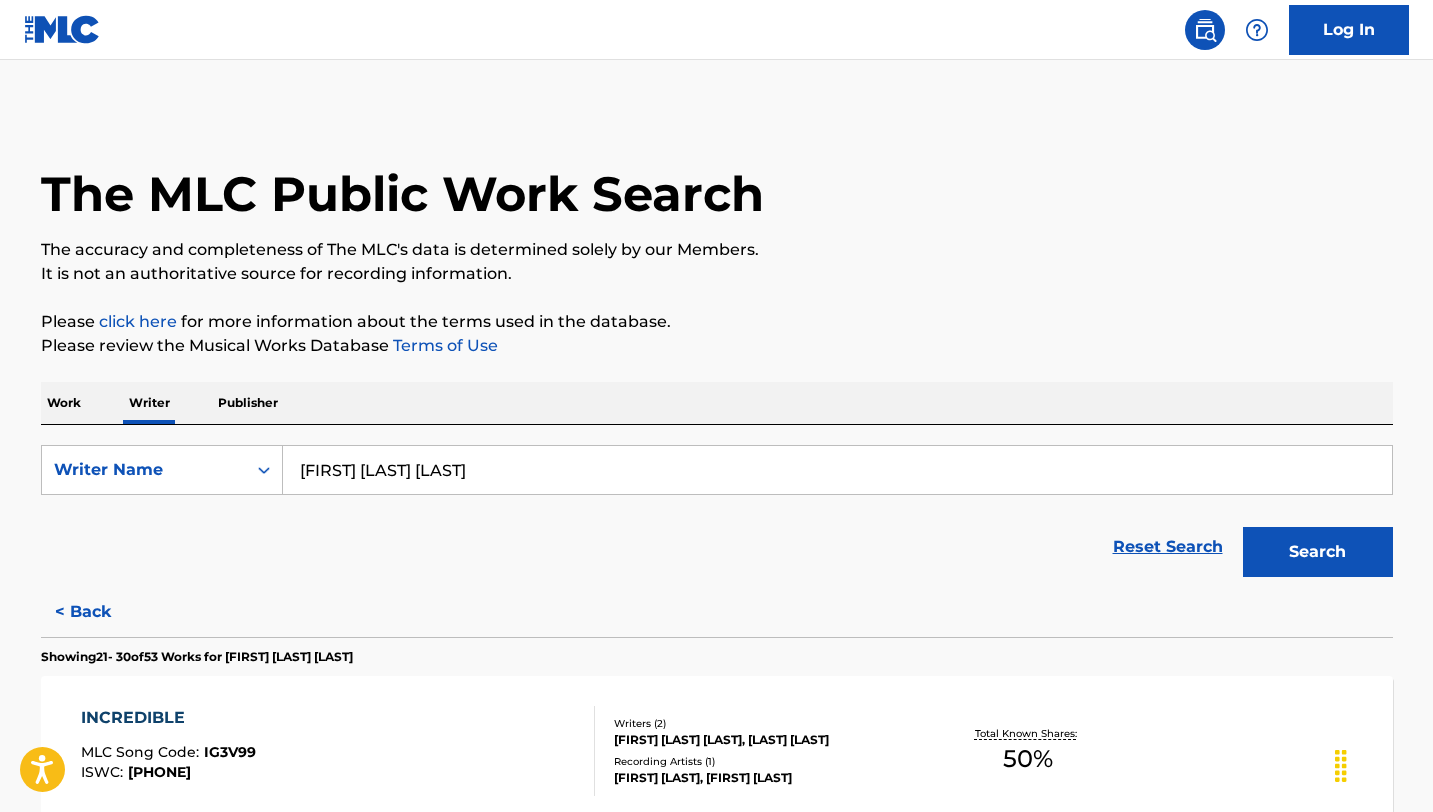 click on "Work" at bounding box center (64, 403) 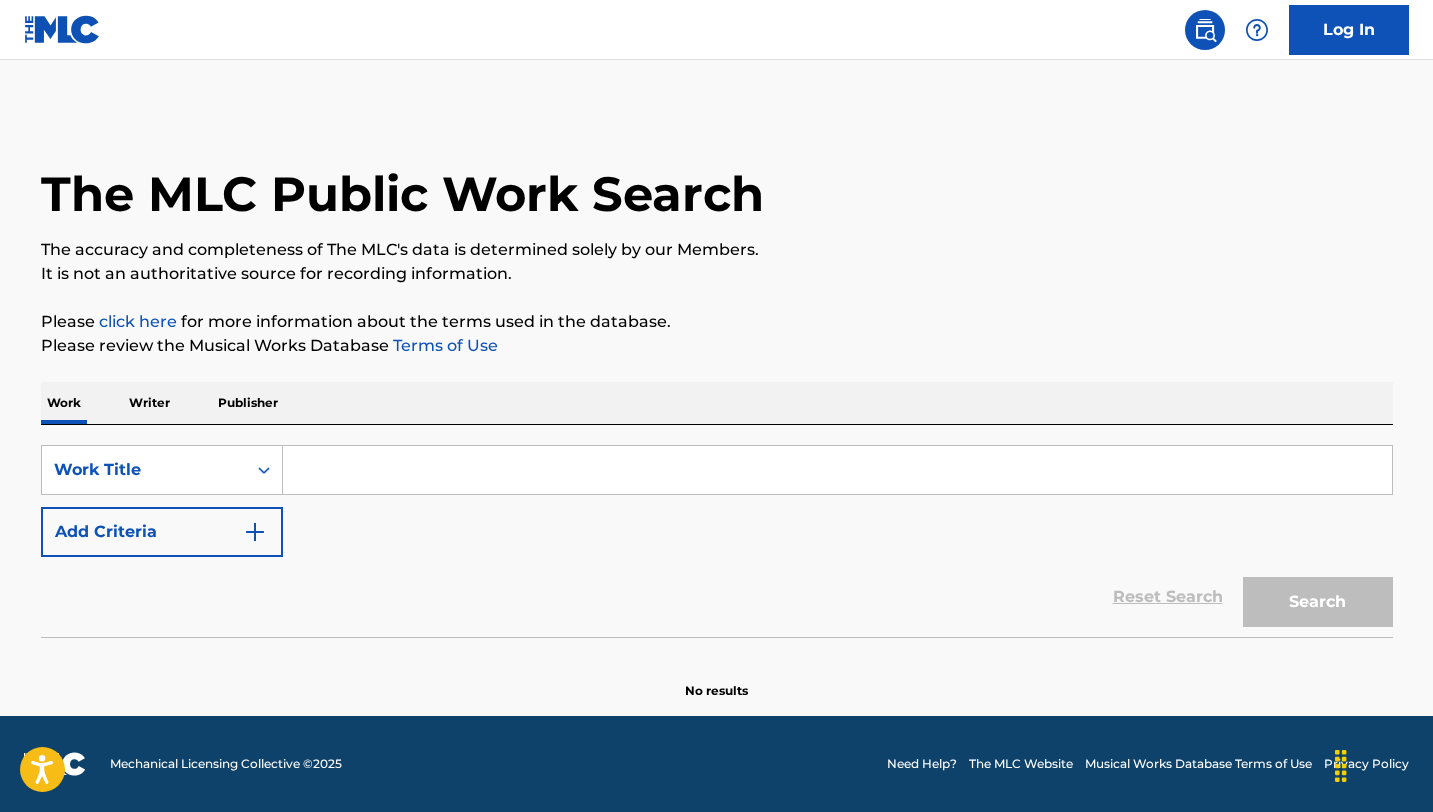 click at bounding box center [837, 470] 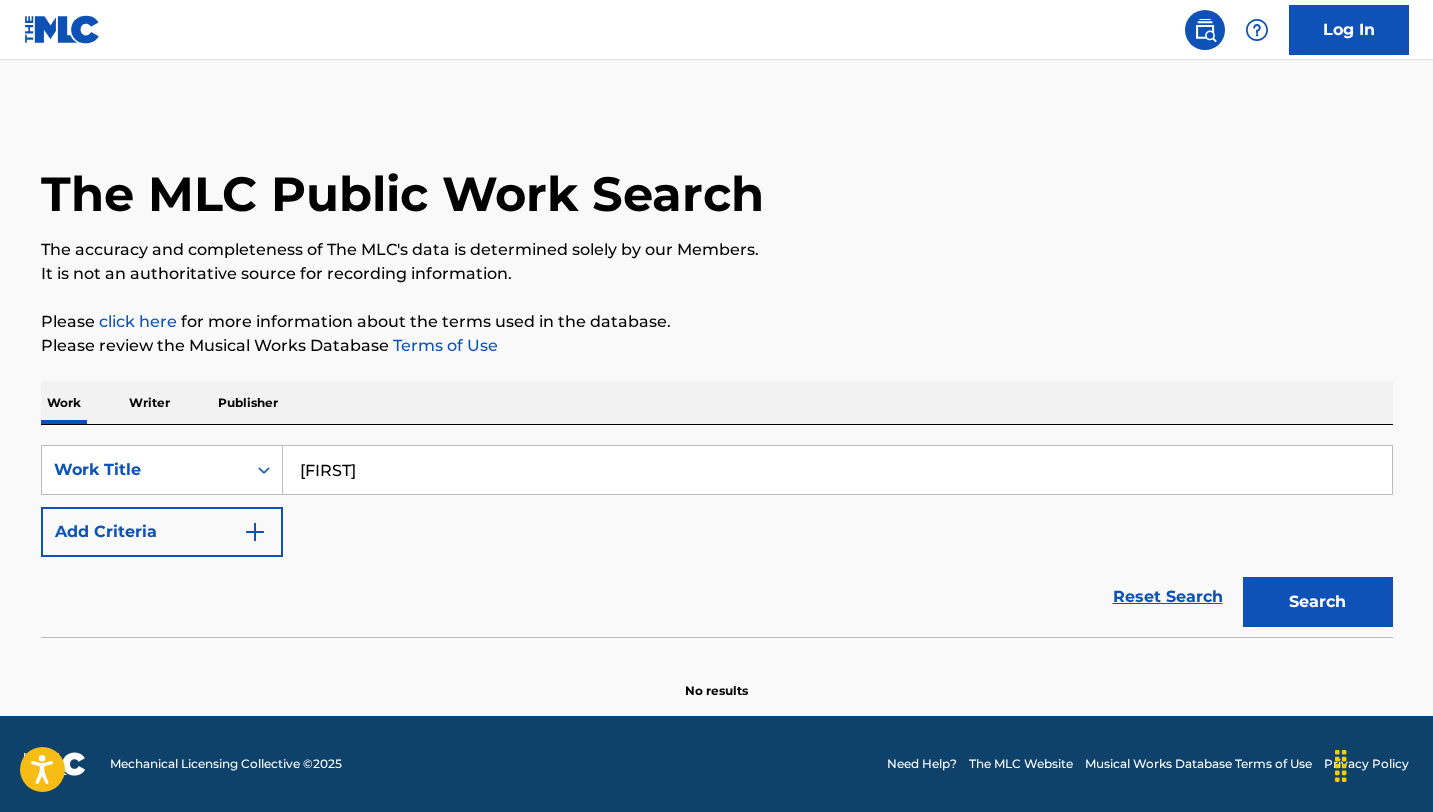 type on "[FIRST]" 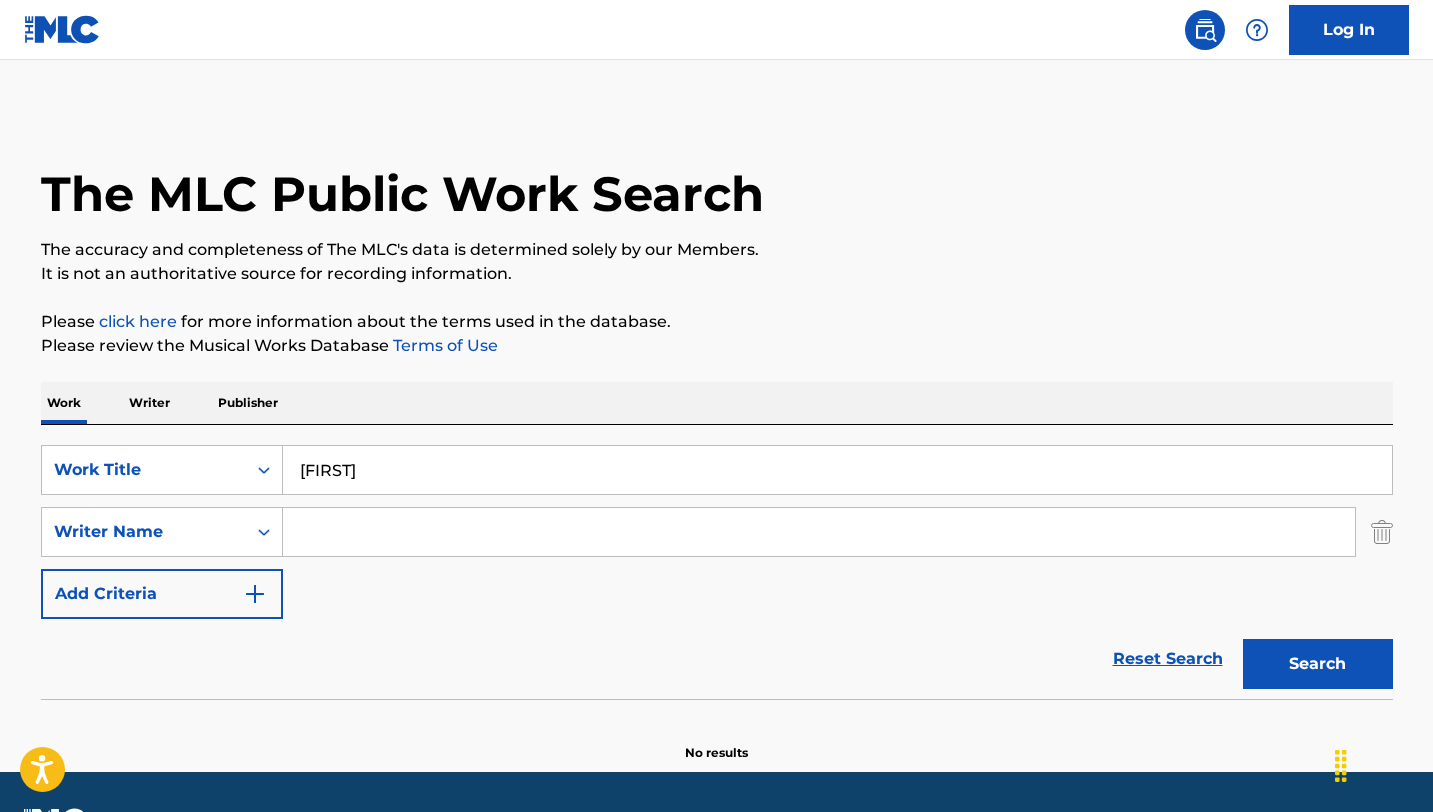 click at bounding box center (819, 532) 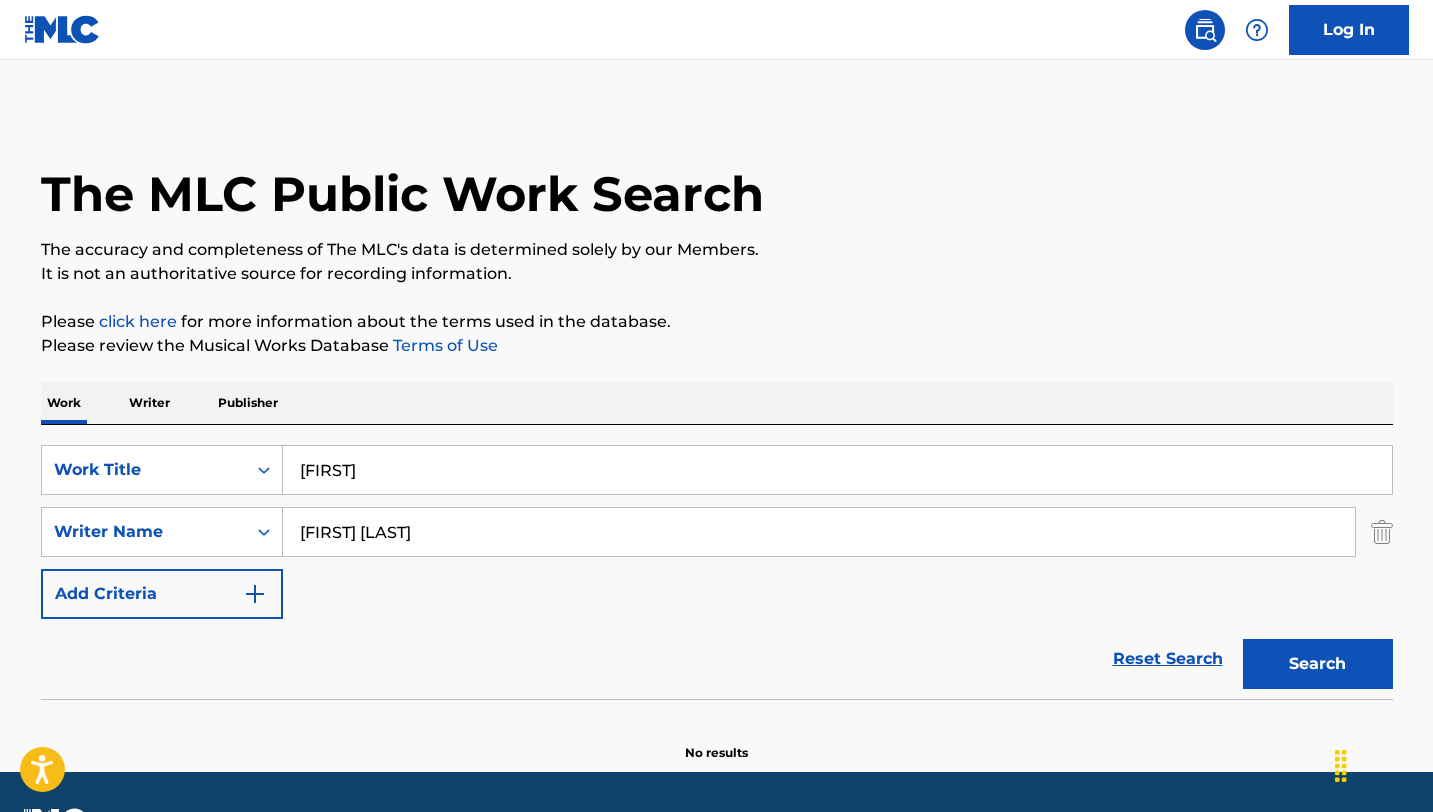 type on "[FIRST] [LAST]" 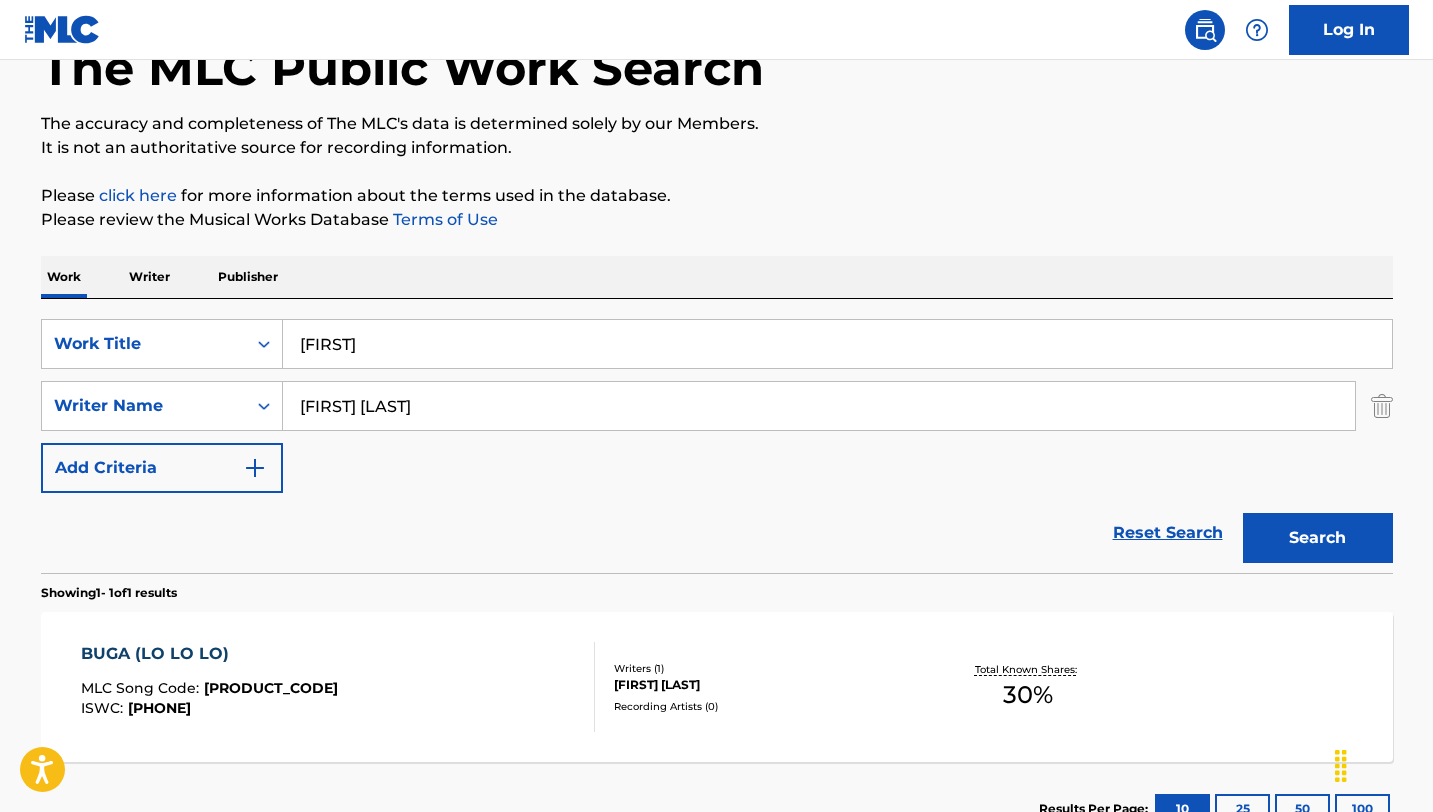 scroll, scrollTop: 276, scrollLeft: 0, axis: vertical 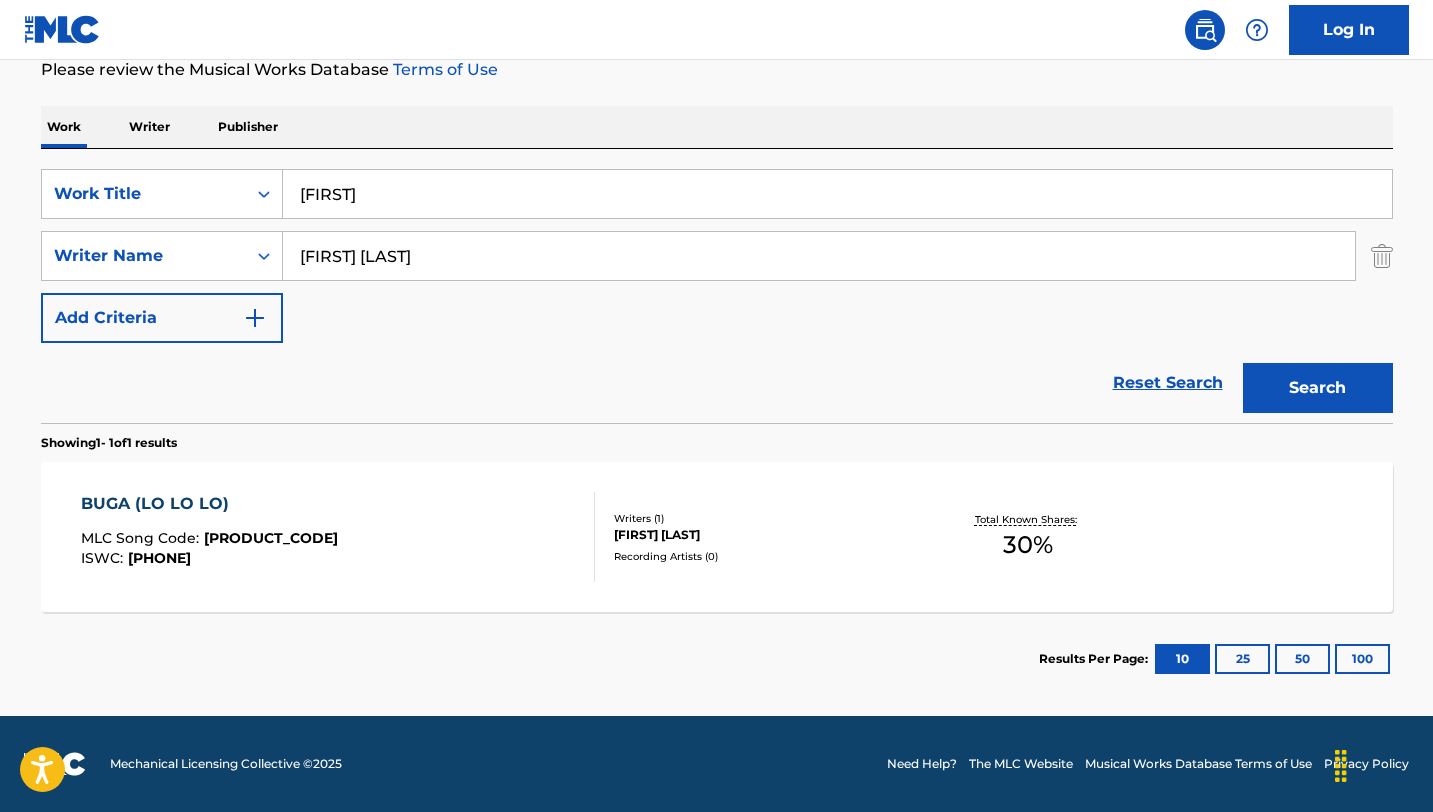 click on "BUGA (LO LO LO)" at bounding box center [209, 504] 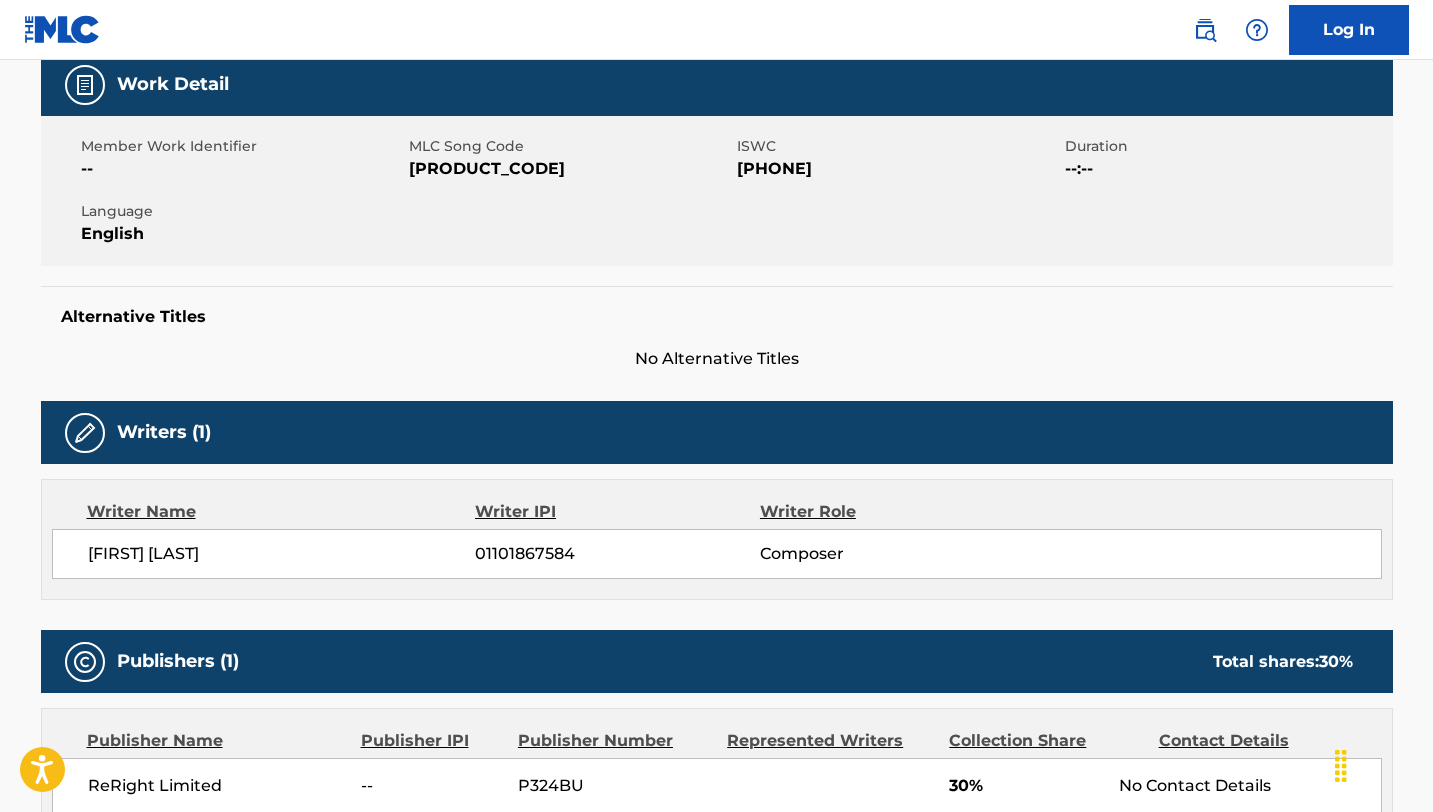 scroll, scrollTop: 0, scrollLeft: 0, axis: both 